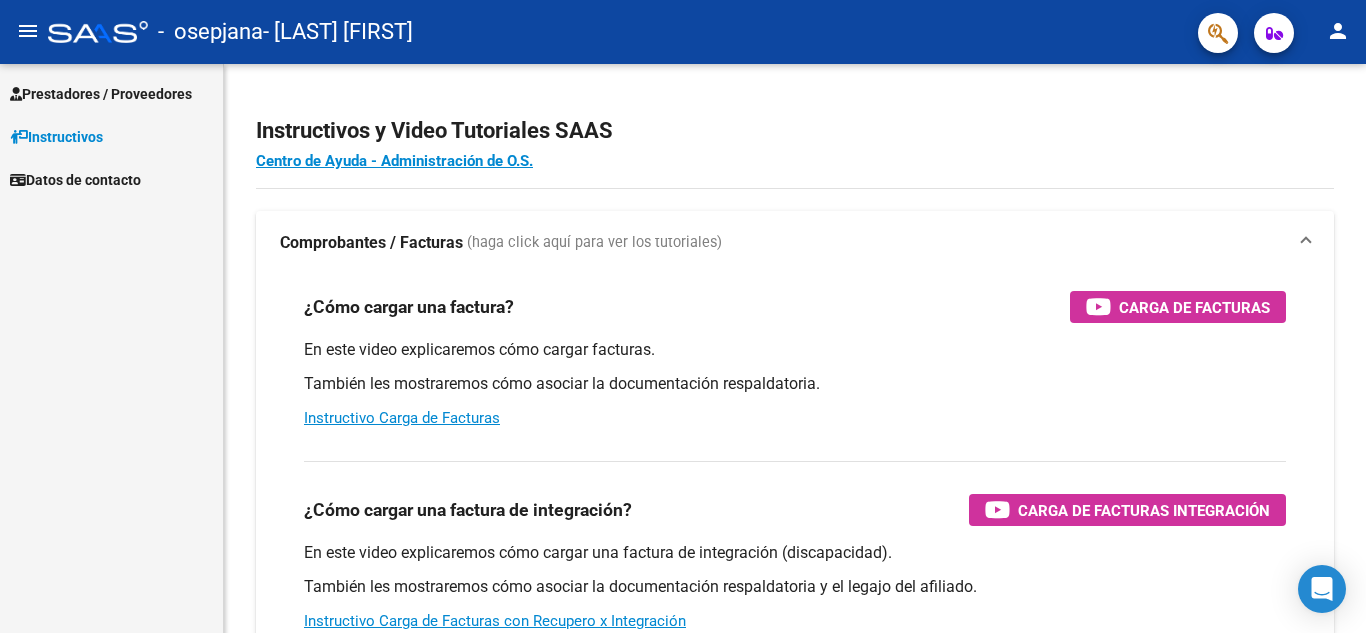 scroll, scrollTop: 0, scrollLeft: 0, axis: both 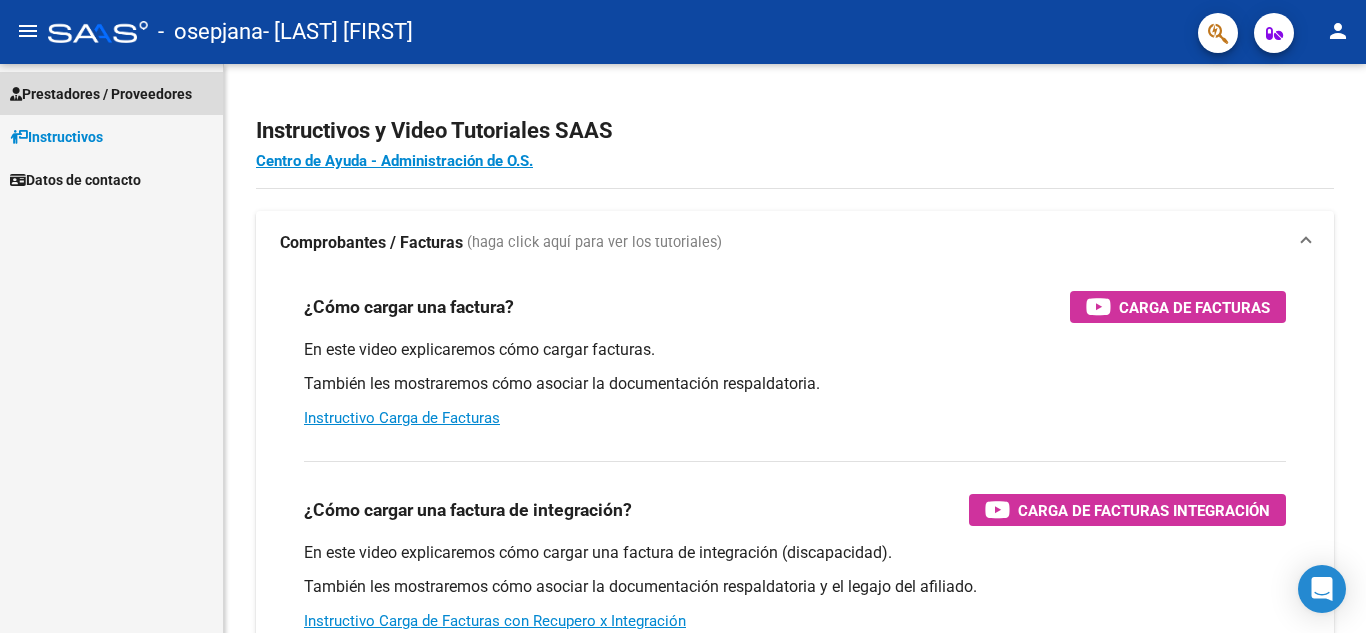 click on "Prestadores / Proveedores" at bounding box center [111, 93] 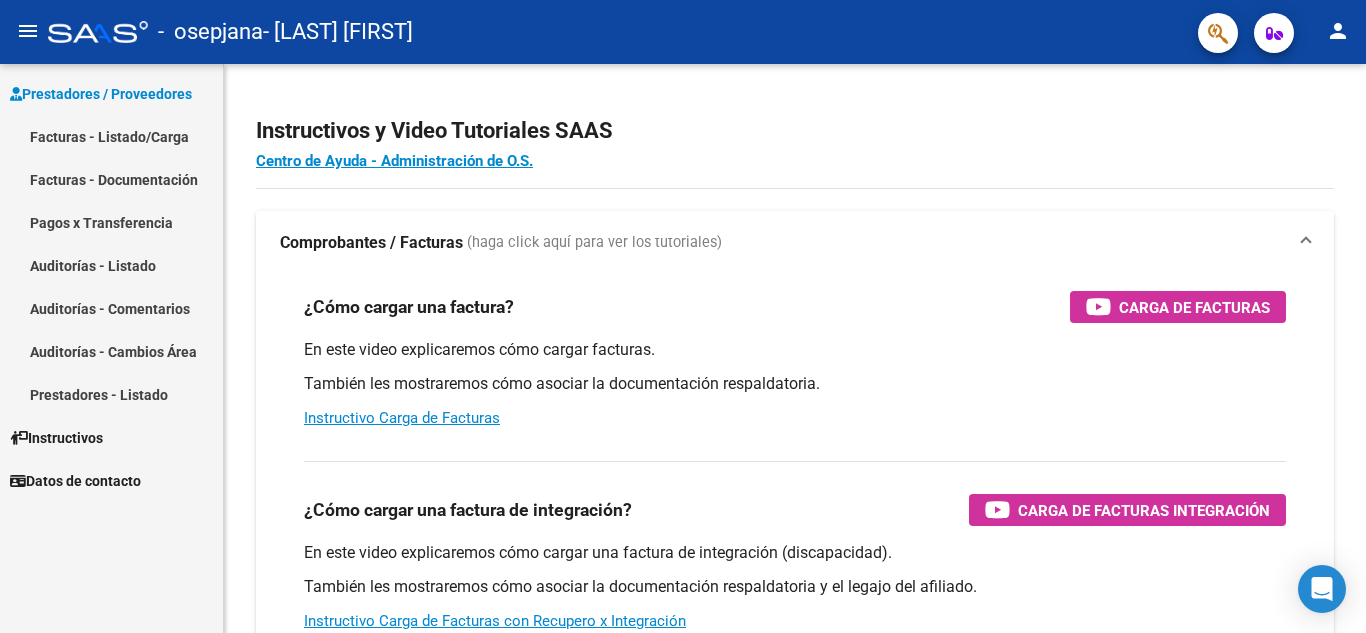 click on "Facturas - Listado/Carga" at bounding box center [111, 136] 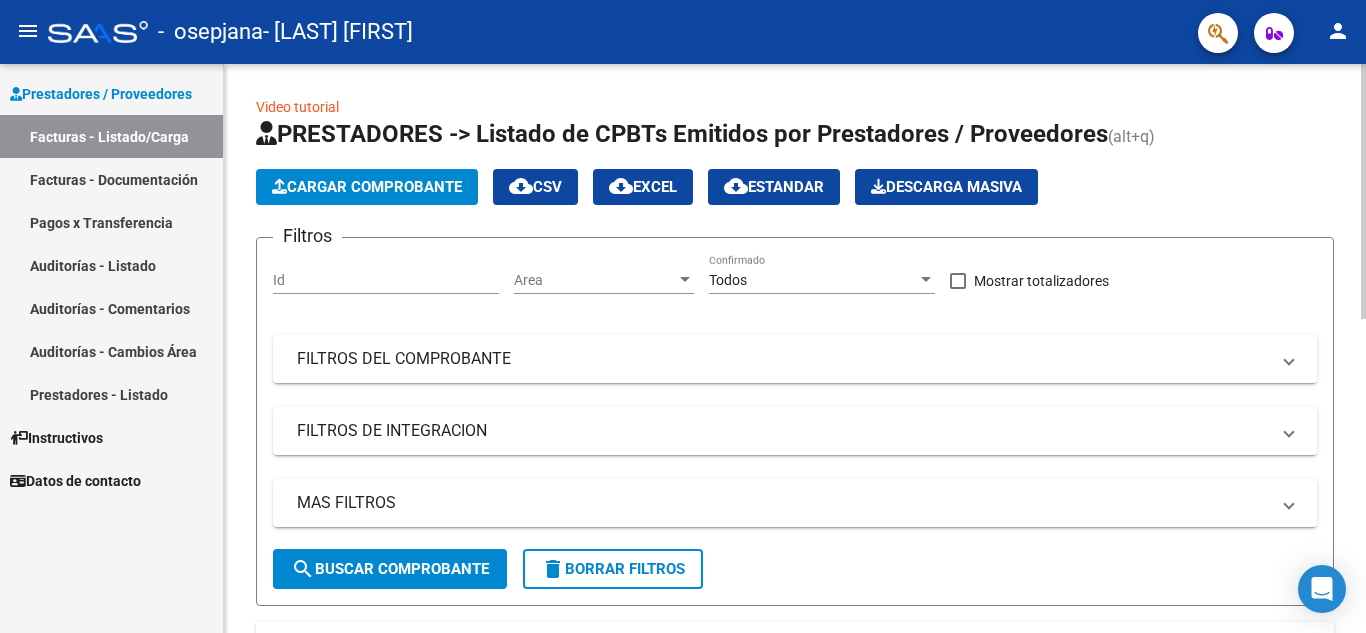 click on "Cargar Comprobante" 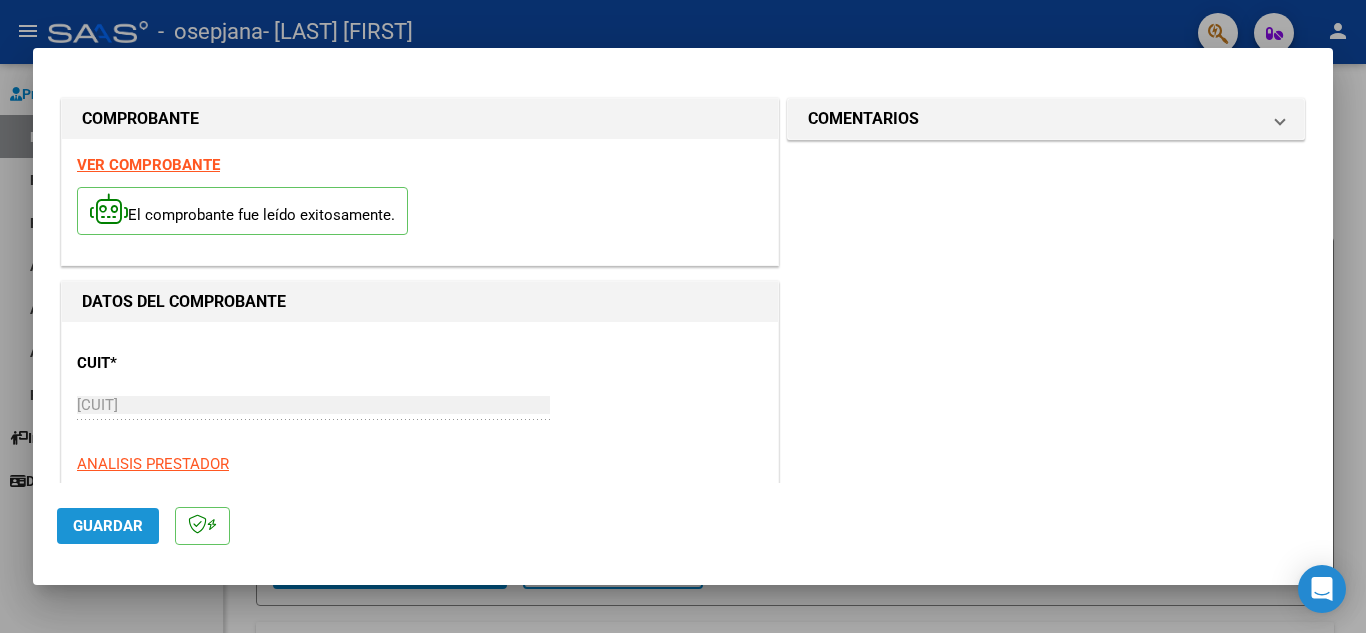click on "Guardar" 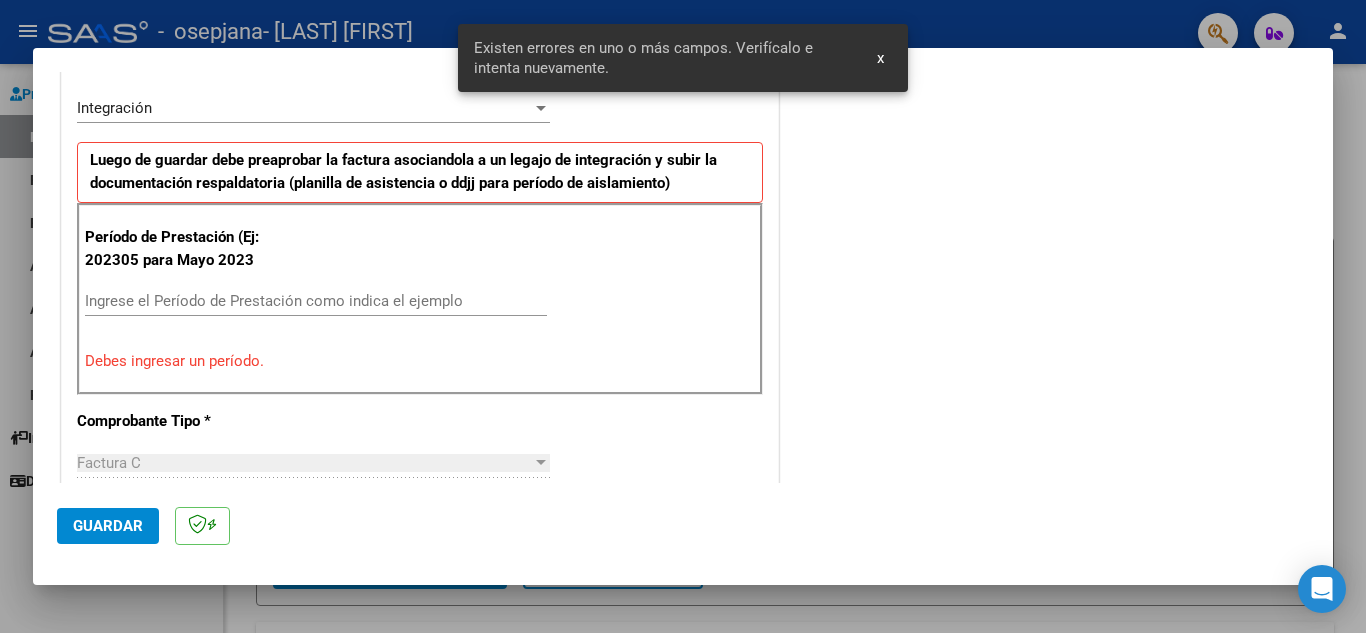scroll, scrollTop: 453, scrollLeft: 0, axis: vertical 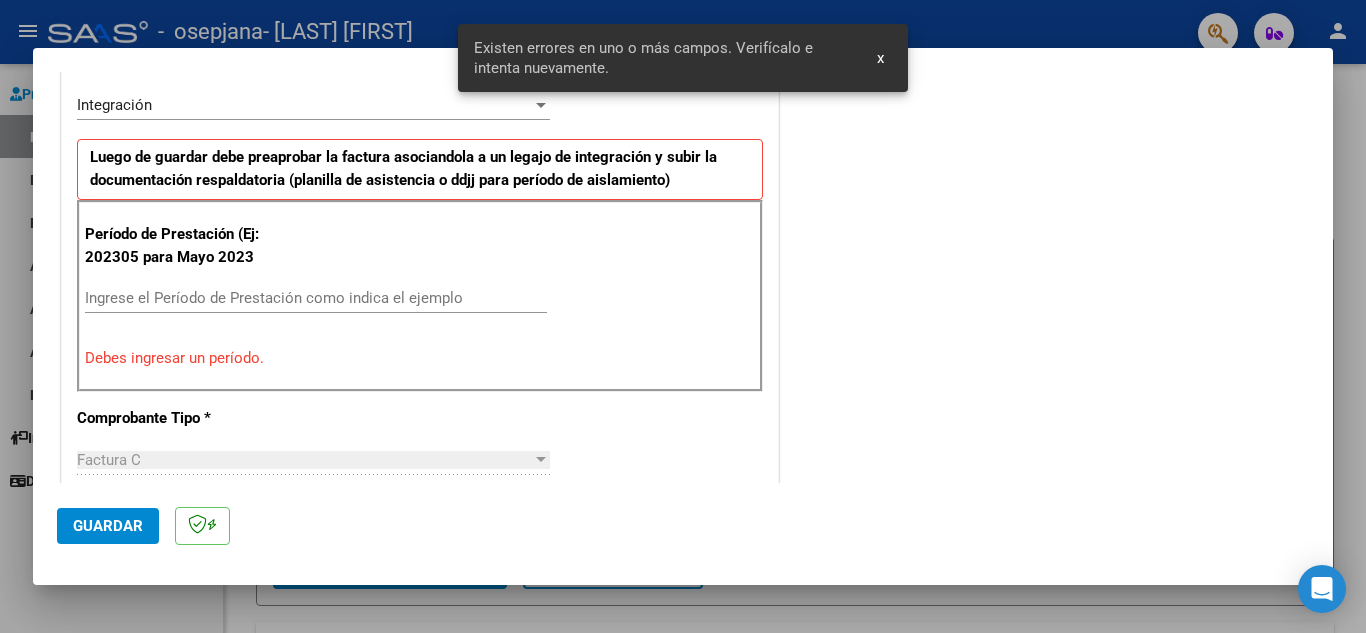 click on "Ingrese el Período de Prestación como indica el ejemplo" at bounding box center [316, 298] 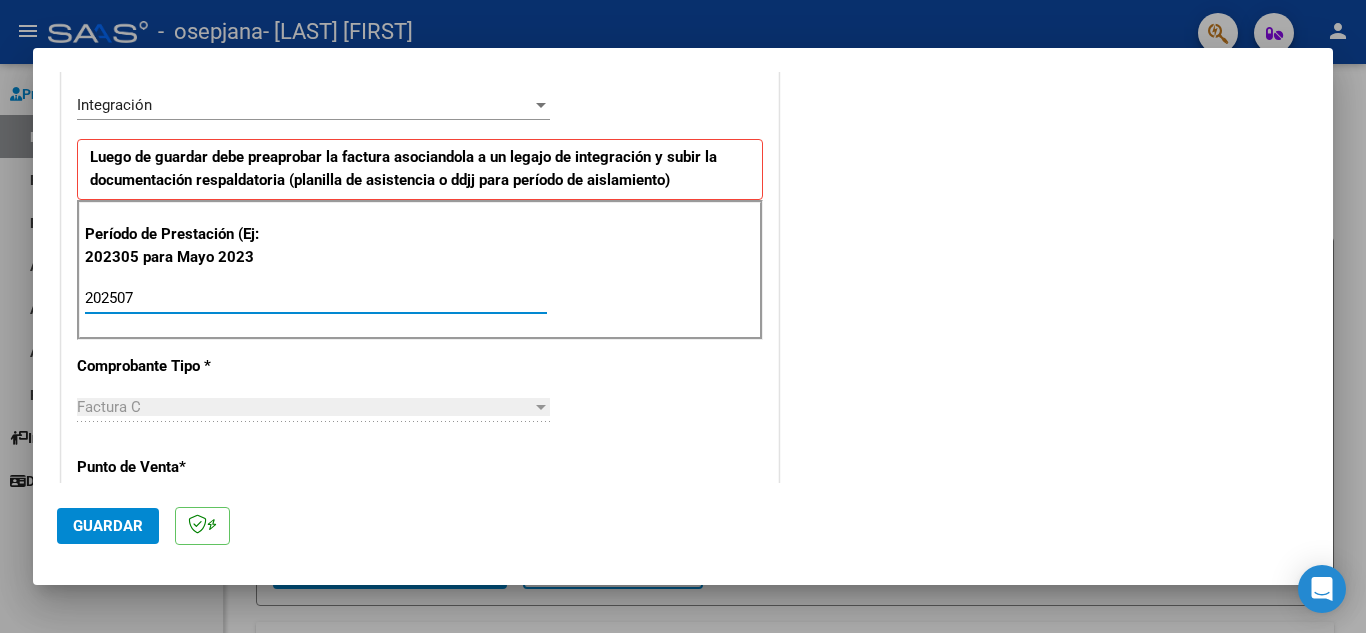 type on "202507" 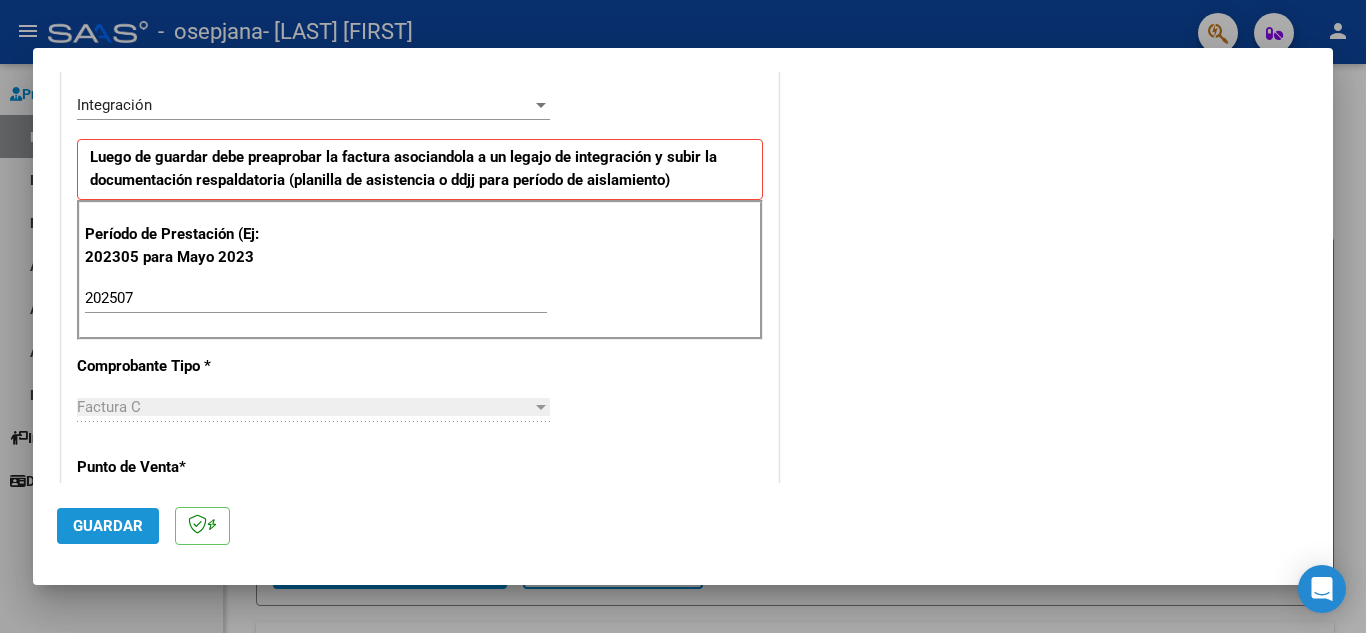 click on "Guardar" 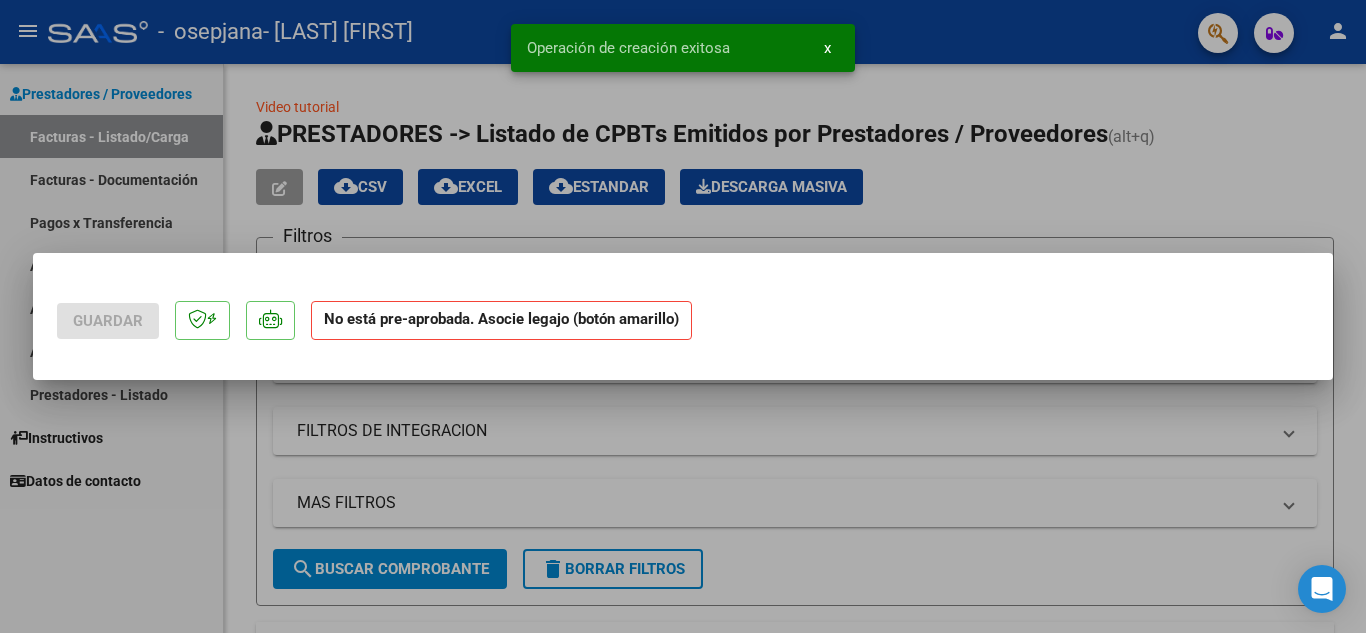scroll, scrollTop: 0, scrollLeft: 0, axis: both 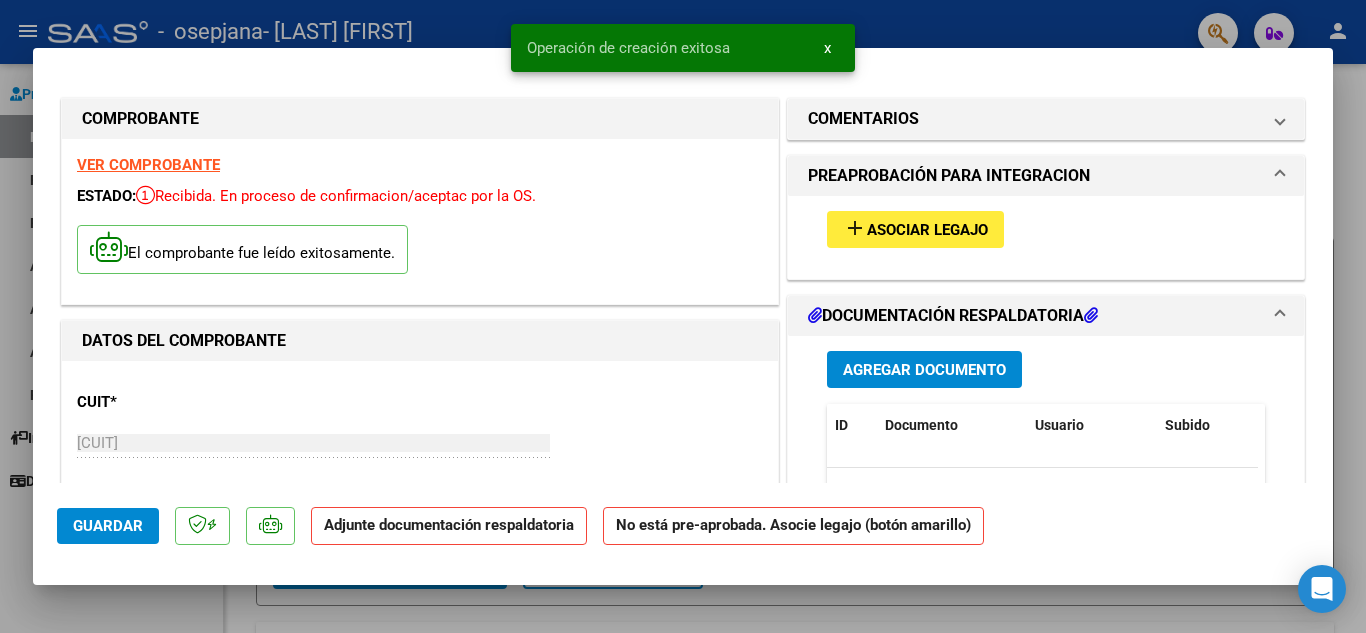 click on "add Asociar Legajo" at bounding box center (915, 229) 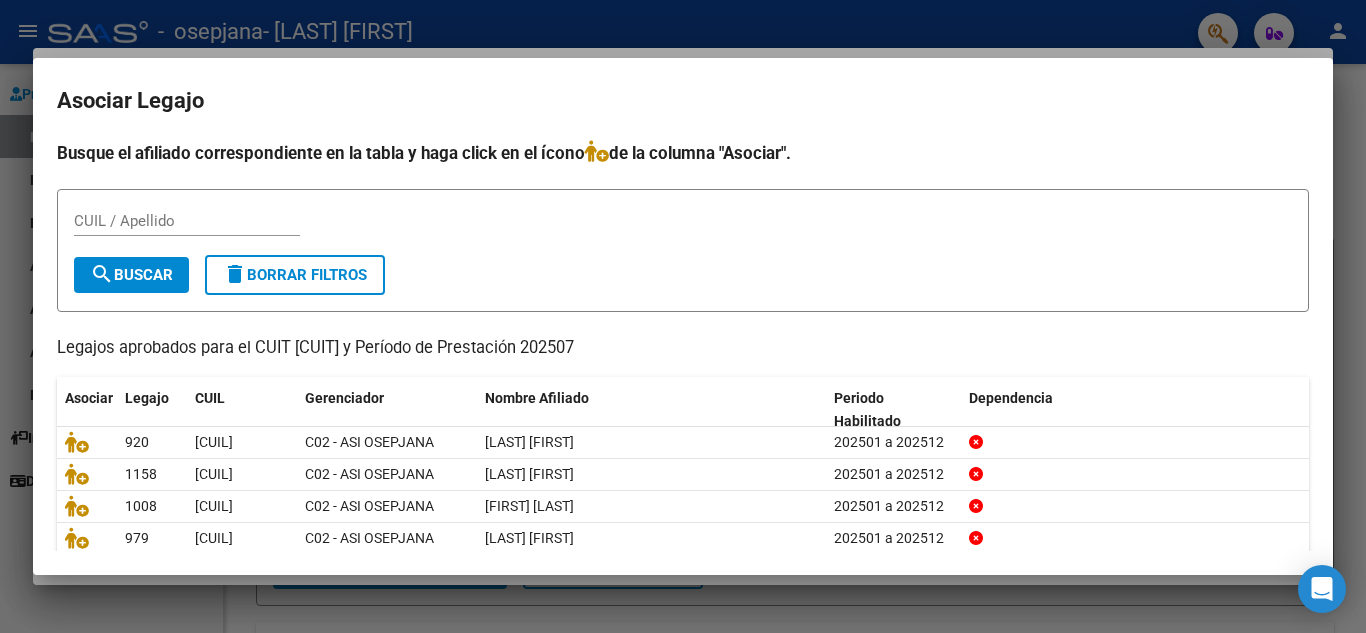 scroll, scrollTop: 115, scrollLeft: 0, axis: vertical 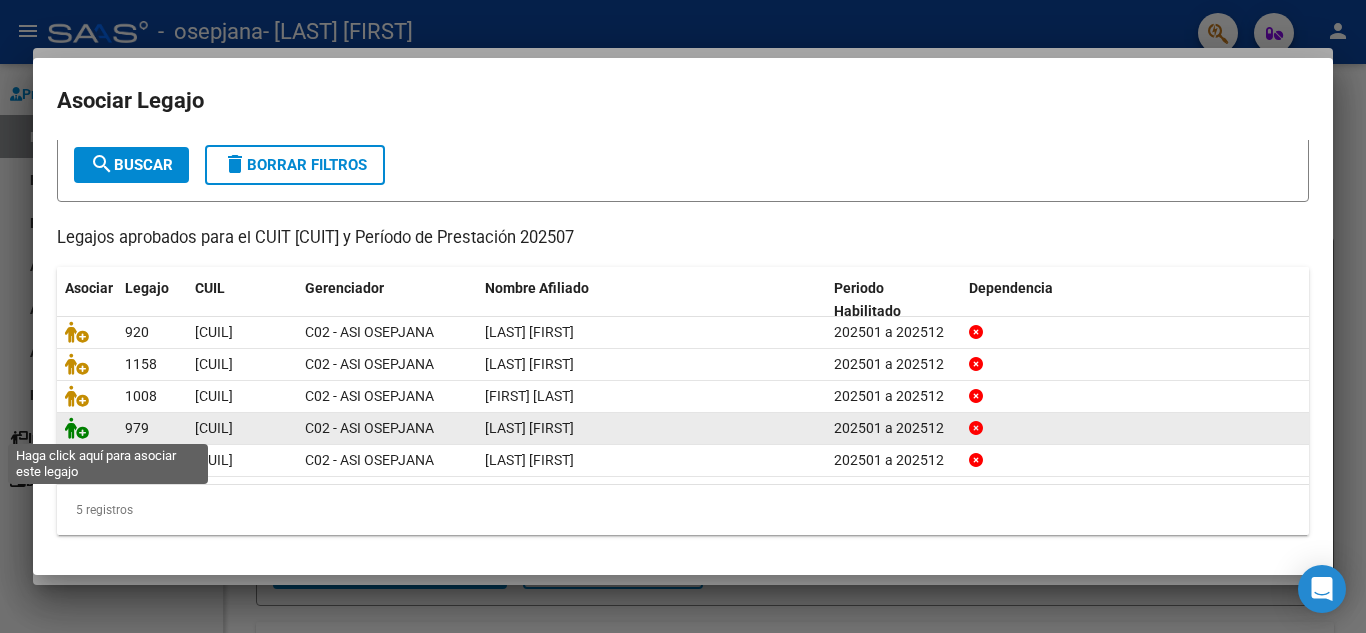 click 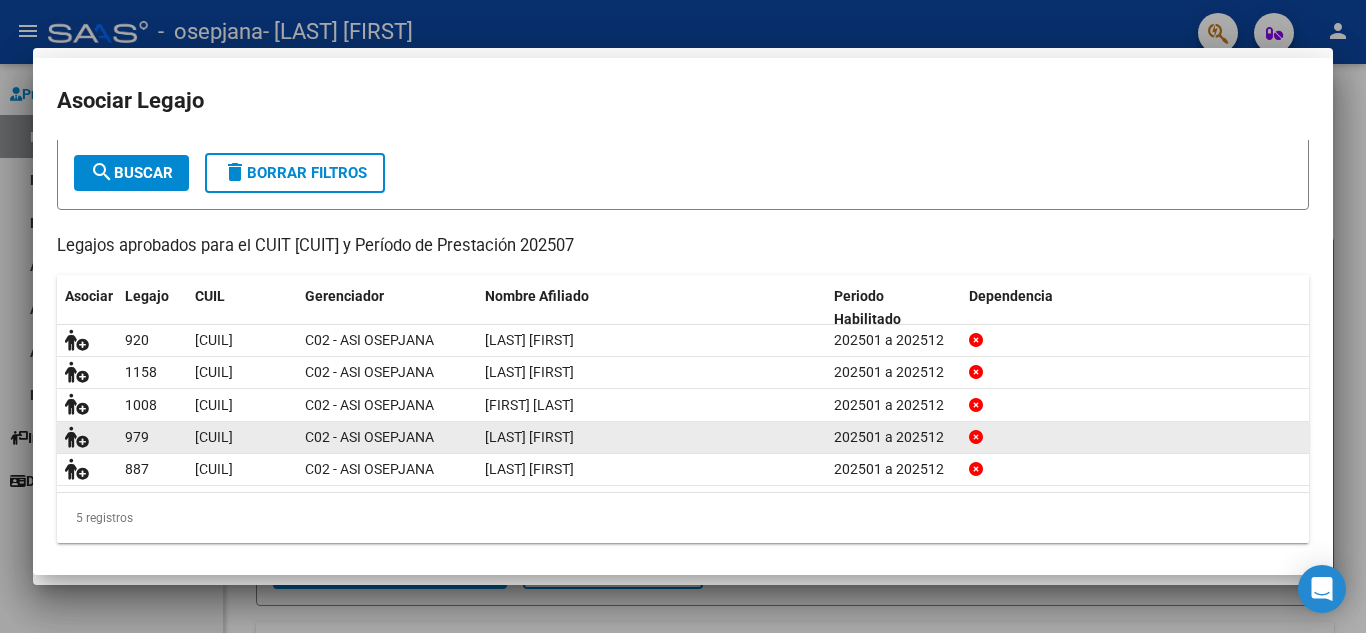 scroll, scrollTop: 128, scrollLeft: 0, axis: vertical 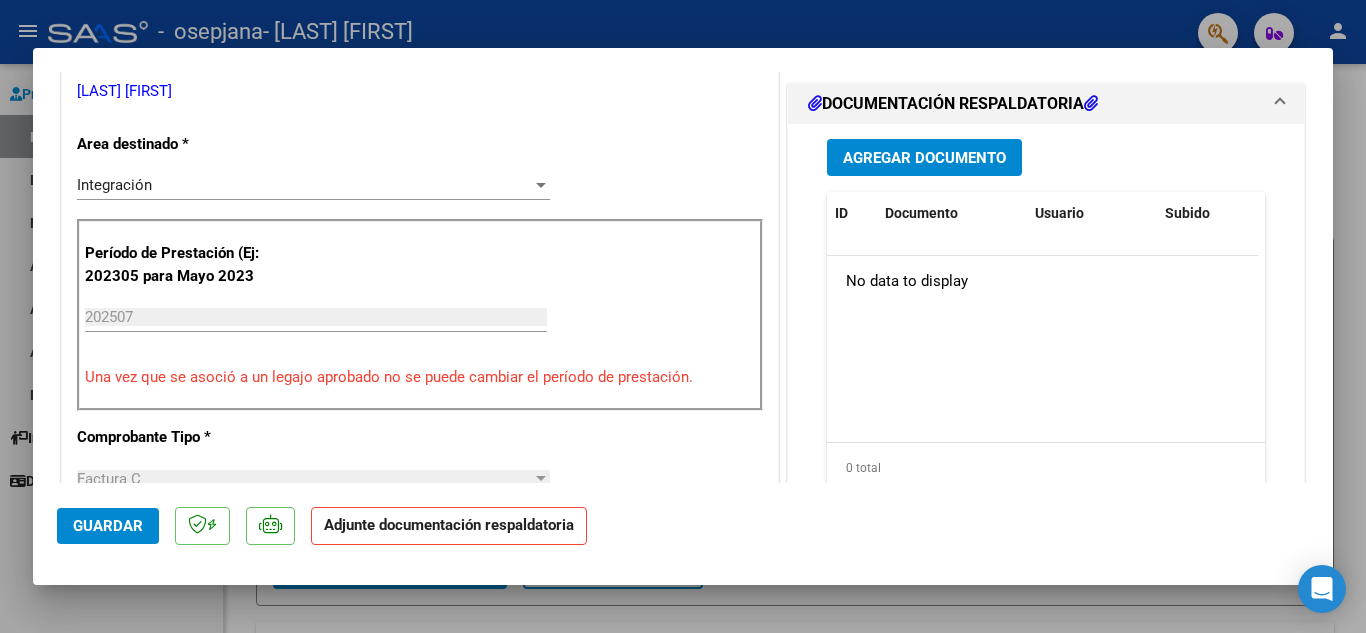 click on "Agregar Documento" at bounding box center [924, 158] 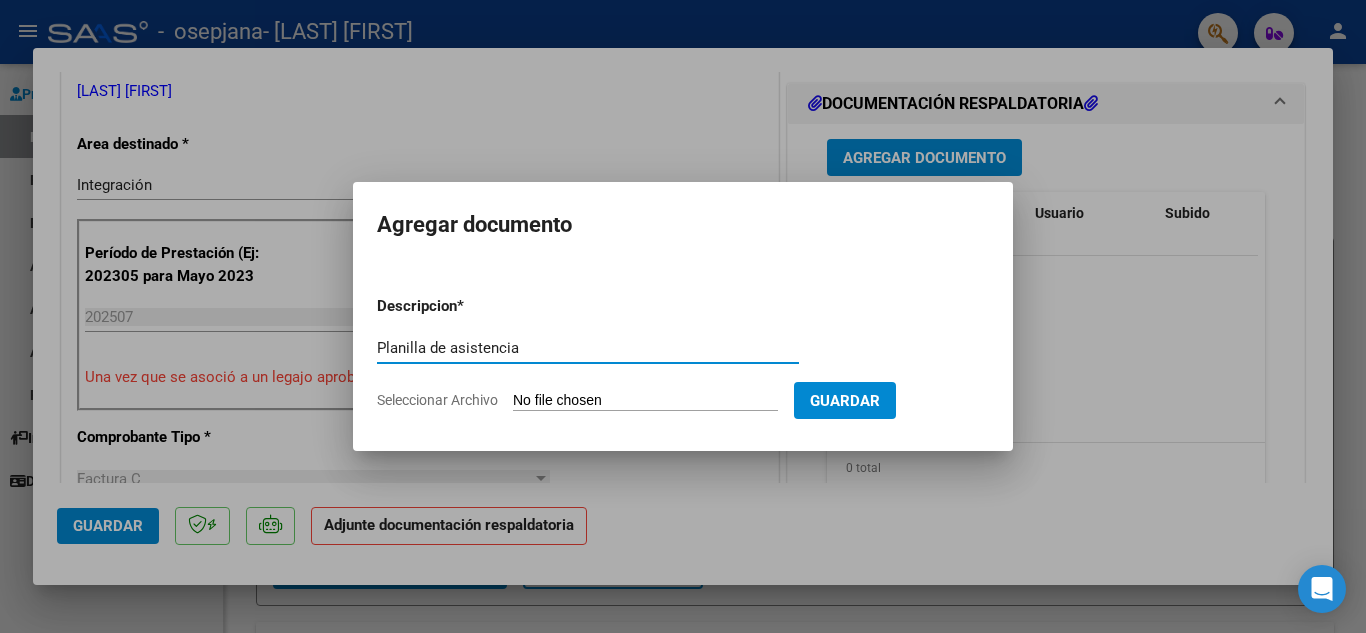 type on "Planilla de asistencia" 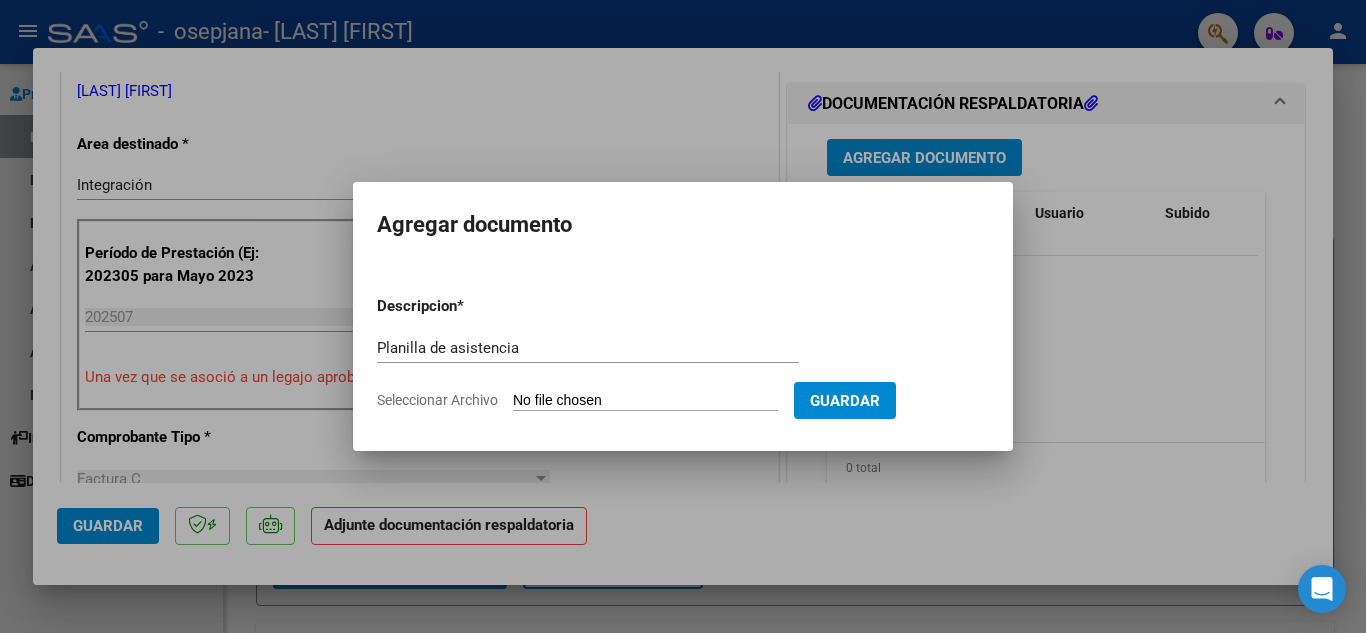 type on "C:\fakepath\[FIRST] [LAST].Psicología.Planilla de asistencia.JULIO2025.pdf" 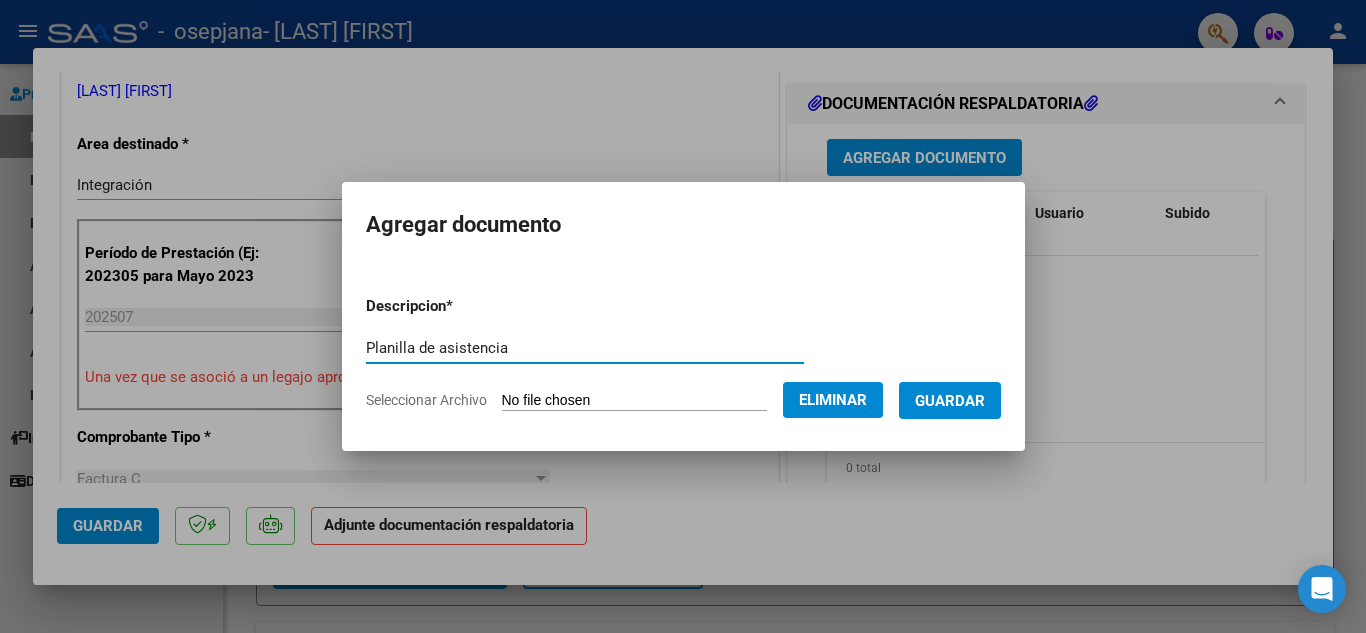click on "Guardar" at bounding box center (950, 401) 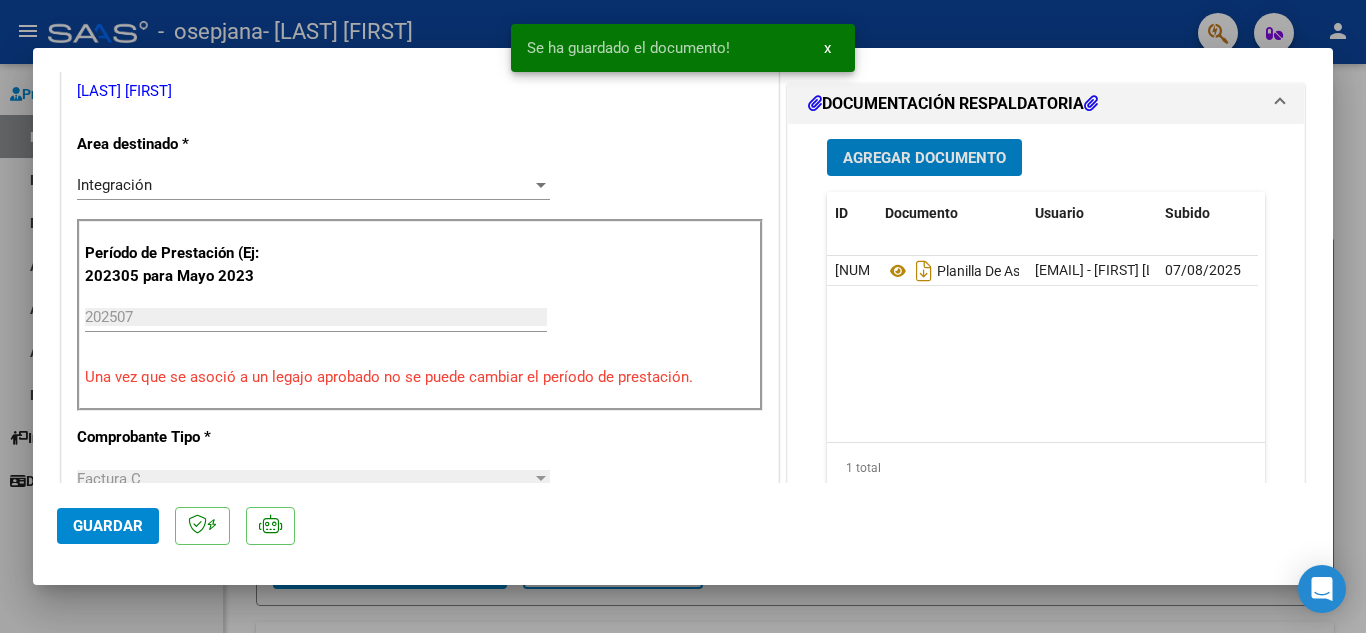 click on "Guardar" 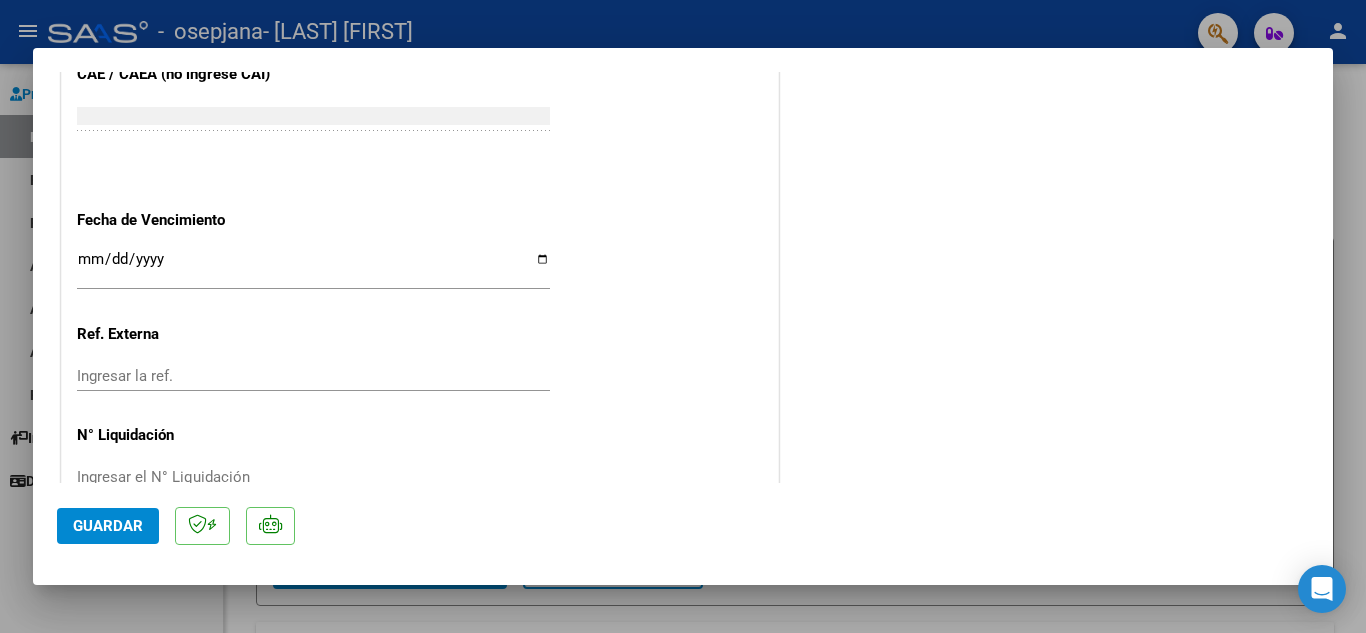 scroll, scrollTop: 1379, scrollLeft: 0, axis: vertical 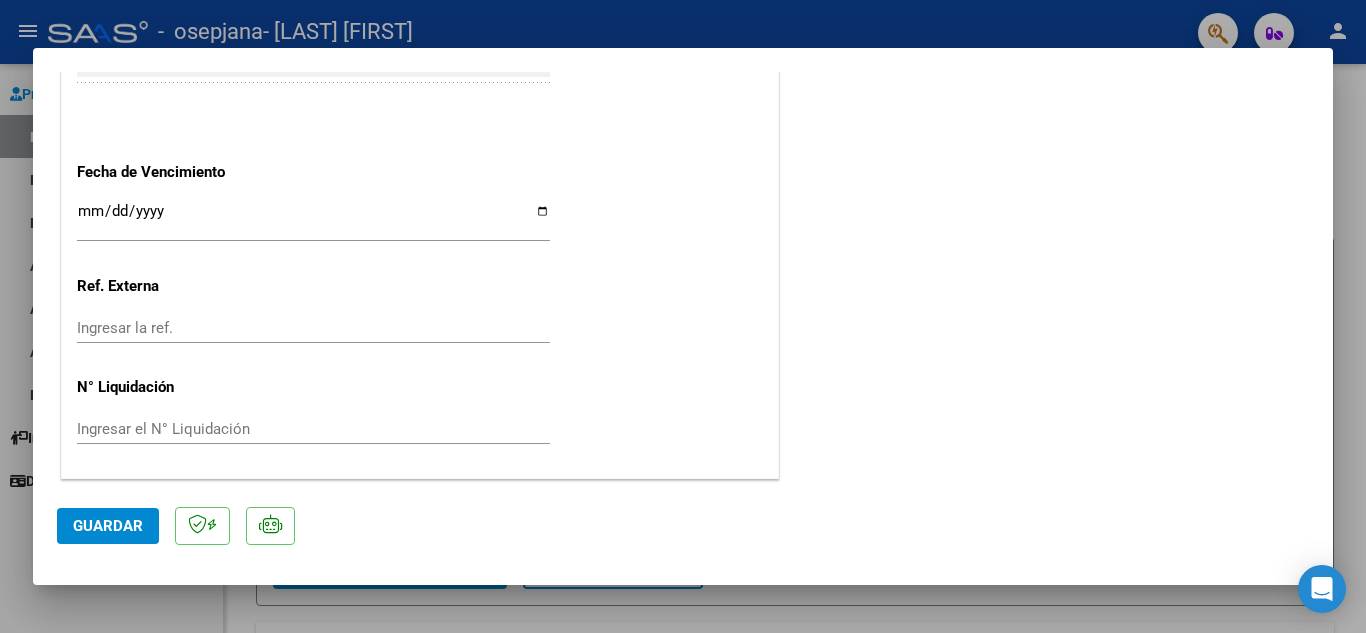 click on "Guardar" 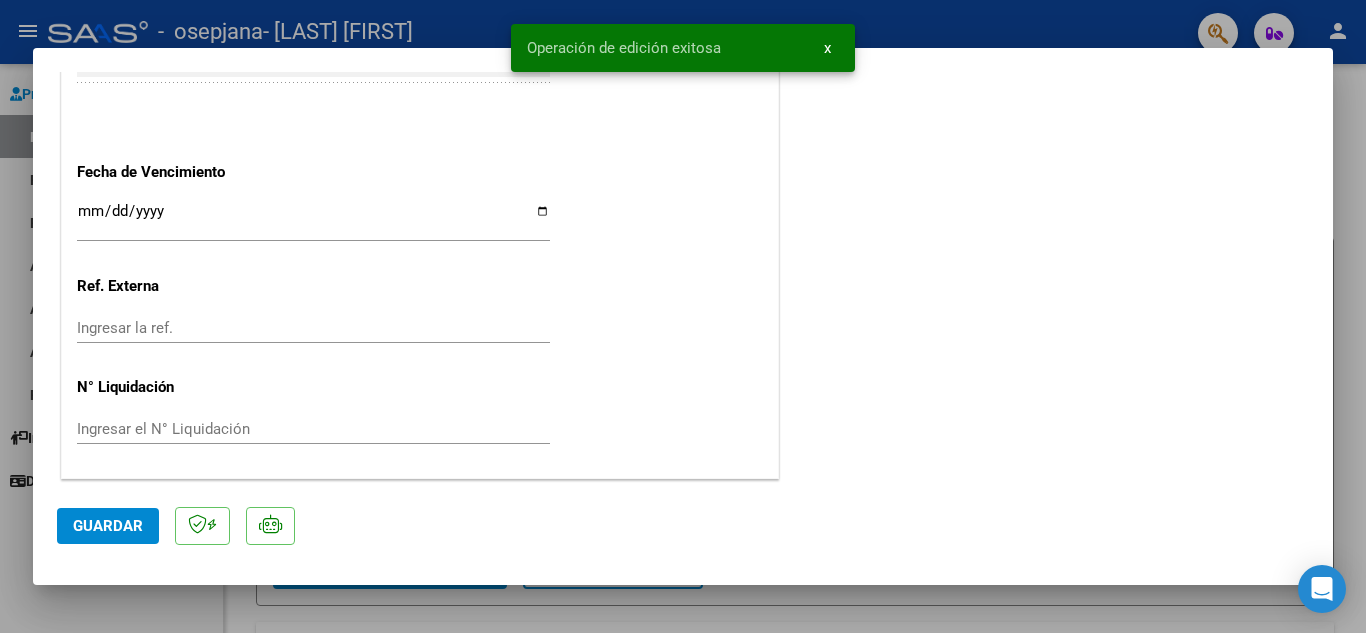 click on "x" at bounding box center (827, 48) 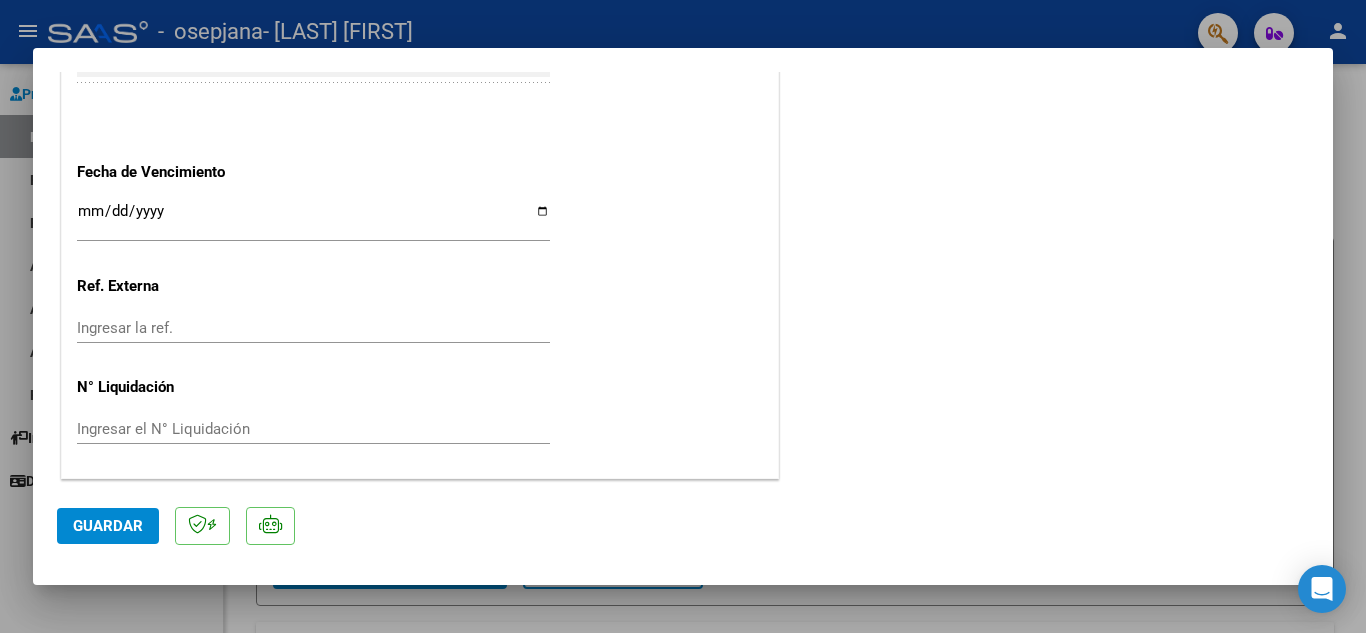 click at bounding box center [683, 316] 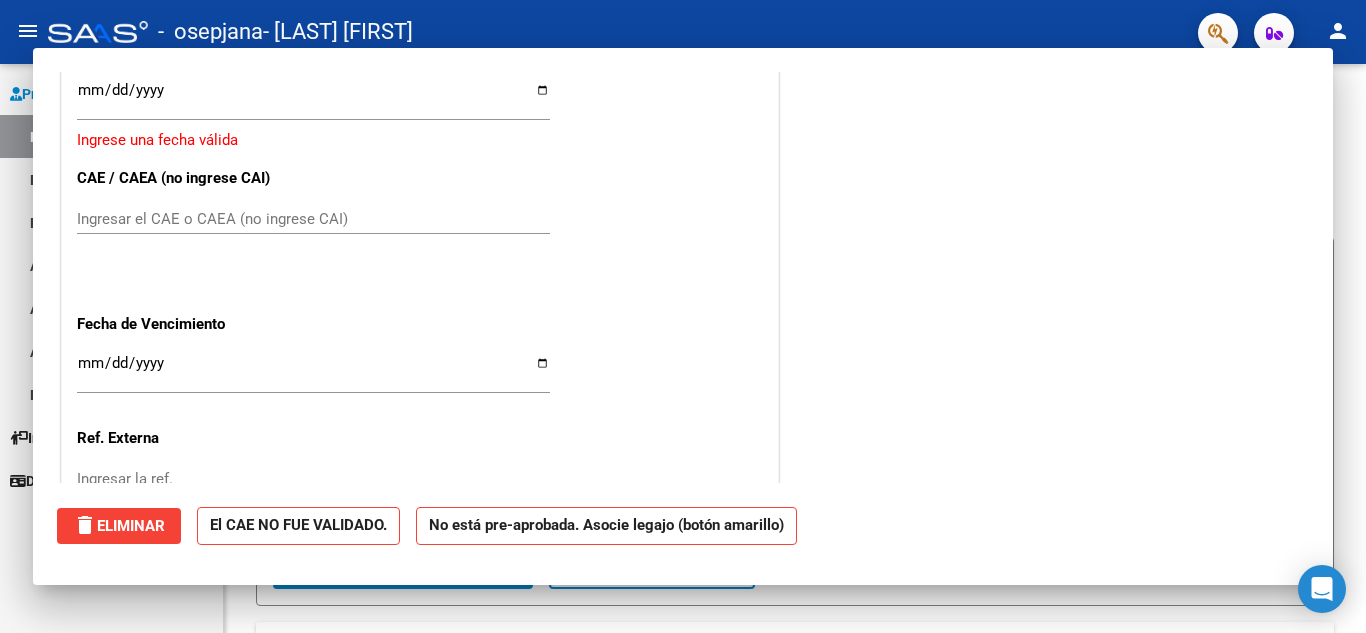 scroll, scrollTop: 1531, scrollLeft: 0, axis: vertical 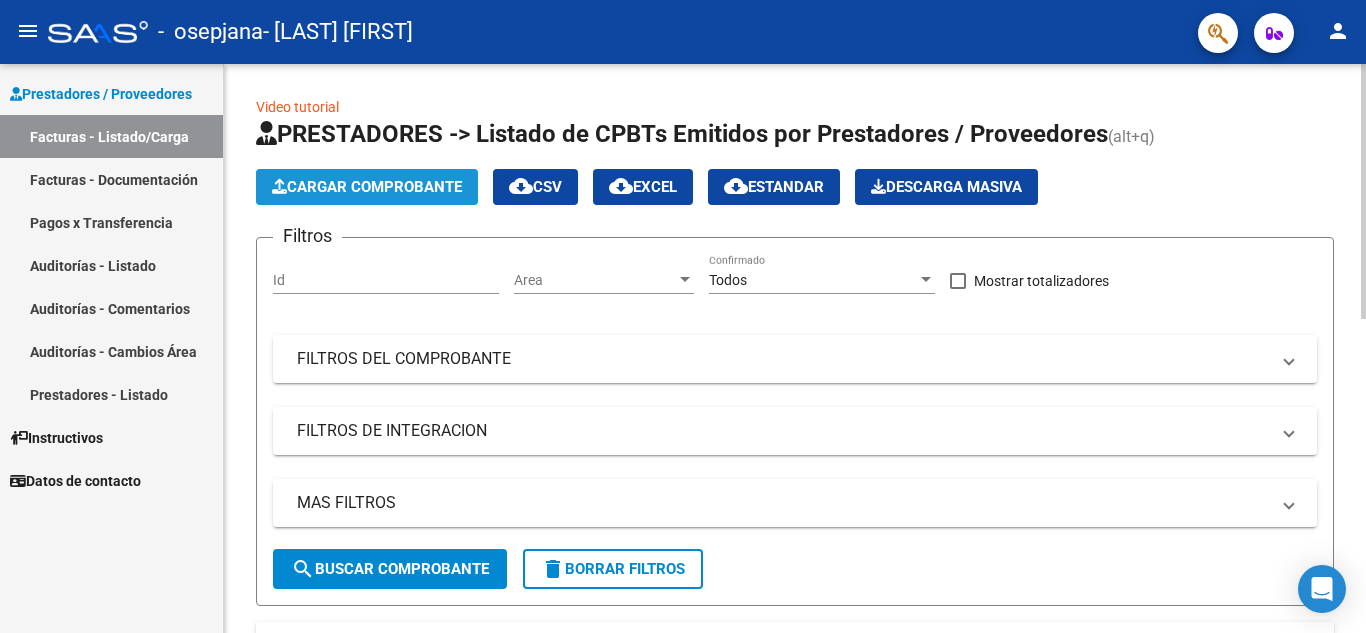 click on "Cargar Comprobante" 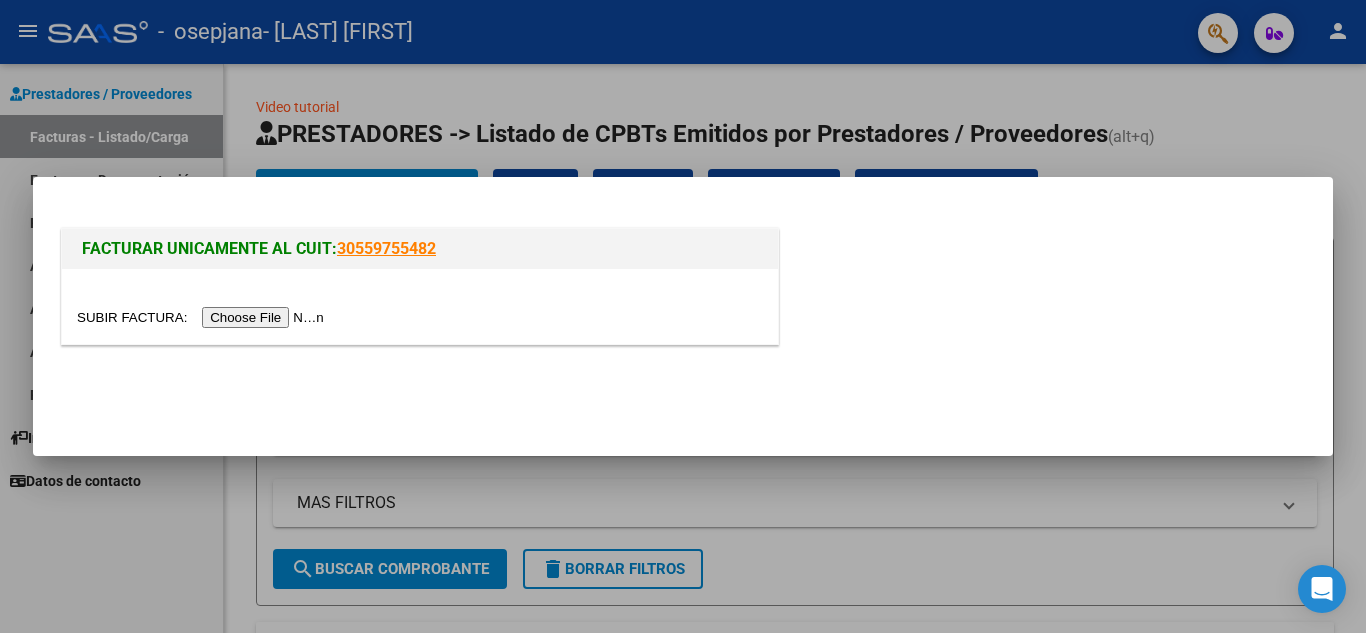 click at bounding box center (203, 317) 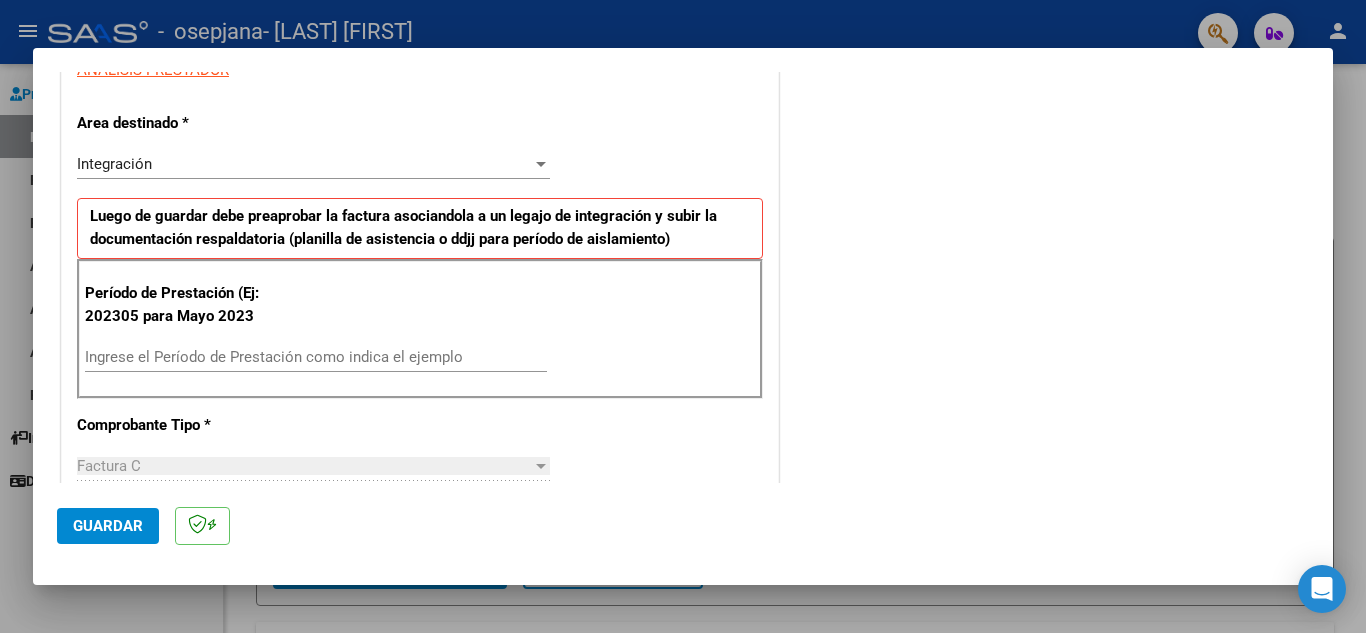 scroll, scrollTop: 367, scrollLeft: 0, axis: vertical 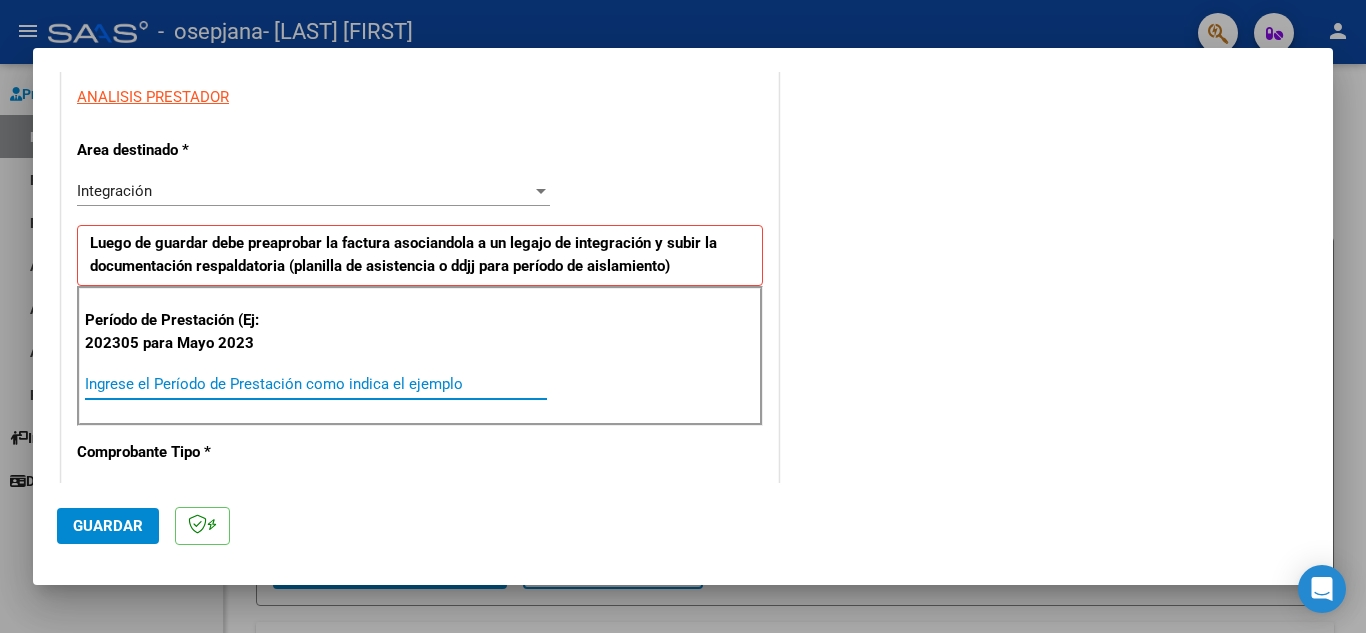 click on "Ingrese el Período de Prestación como indica el ejemplo" at bounding box center [316, 384] 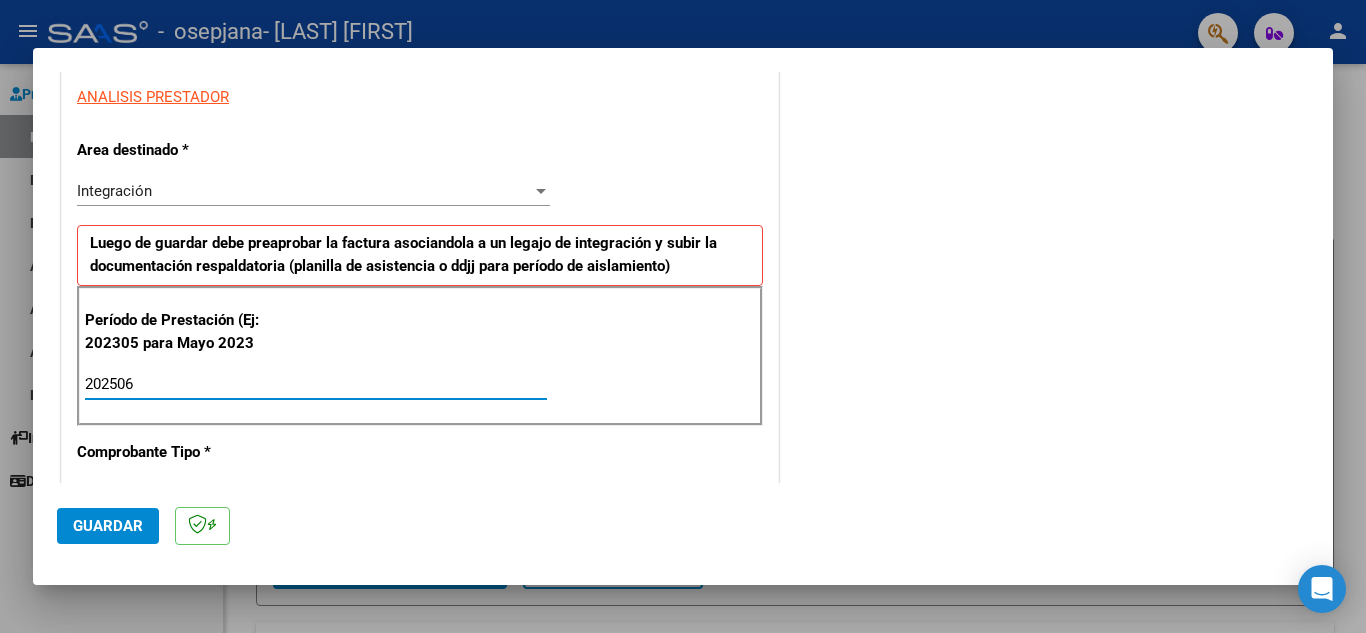 type on "202506" 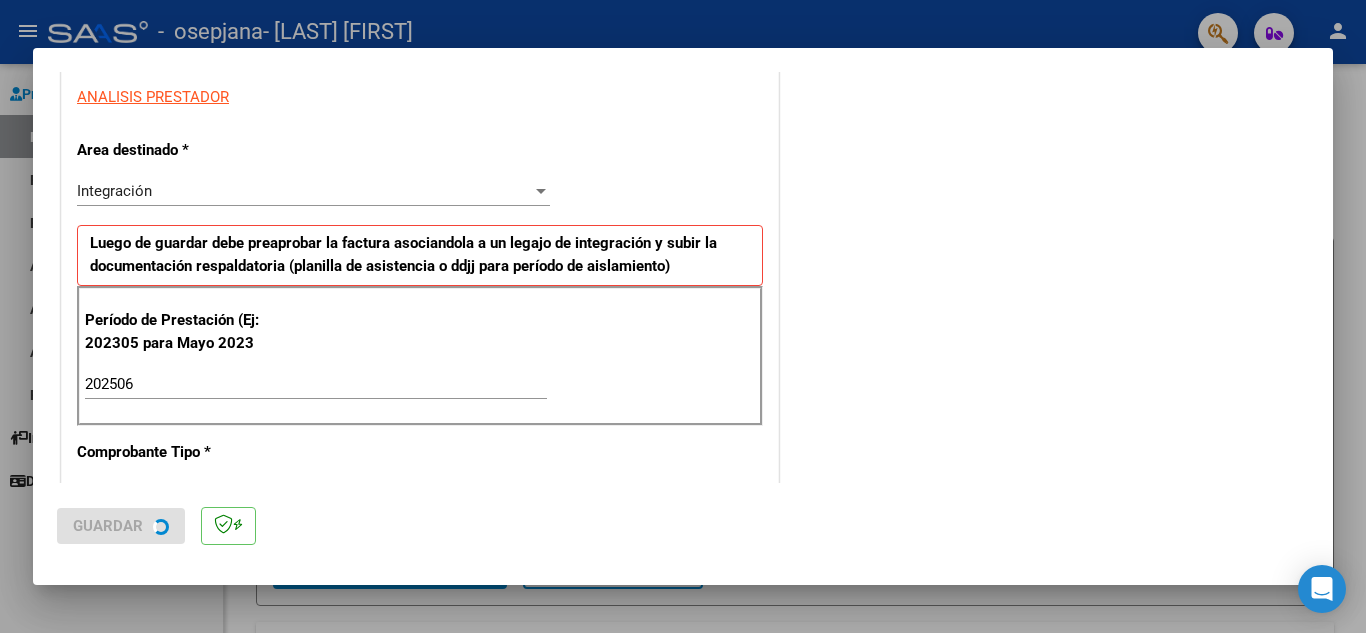 scroll, scrollTop: 0, scrollLeft: 0, axis: both 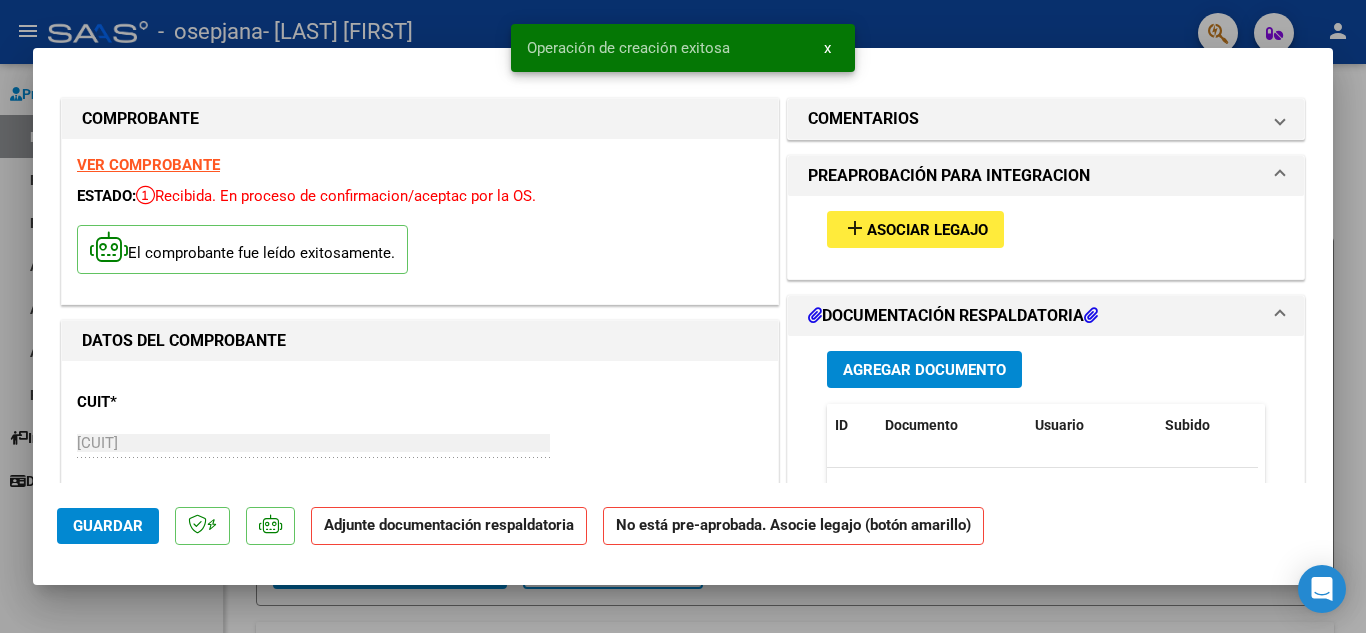 click on "add" at bounding box center [855, 228] 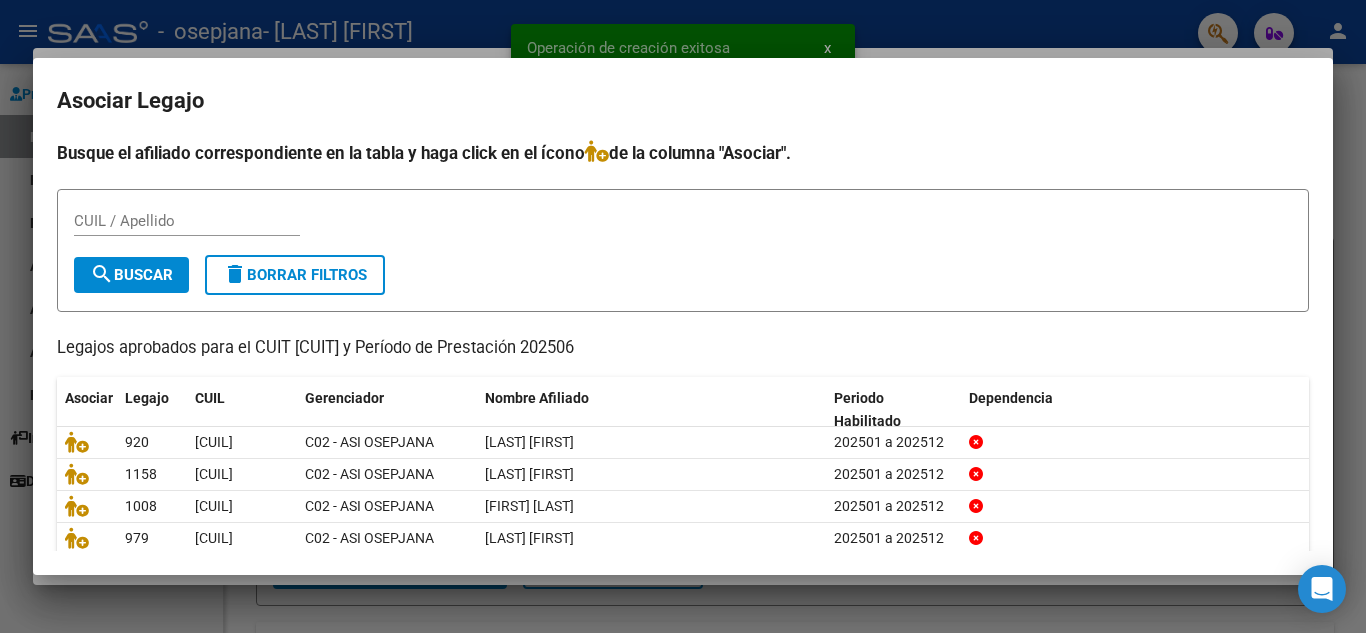 scroll, scrollTop: 115, scrollLeft: 0, axis: vertical 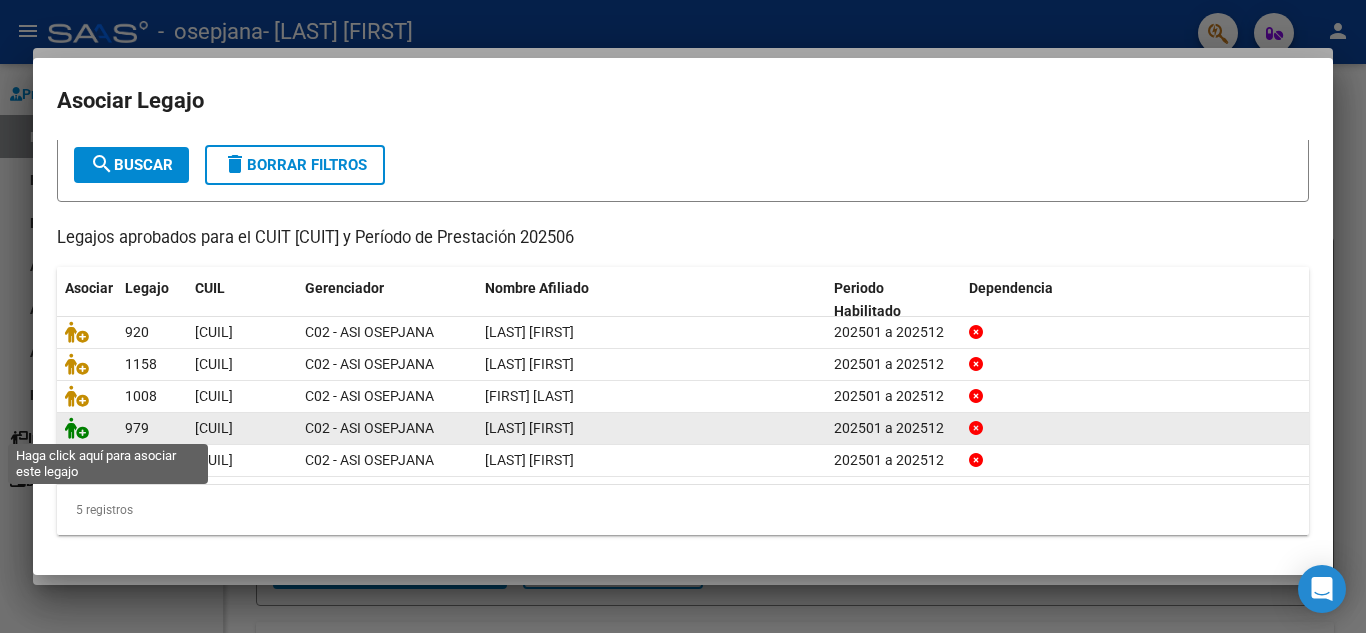 click 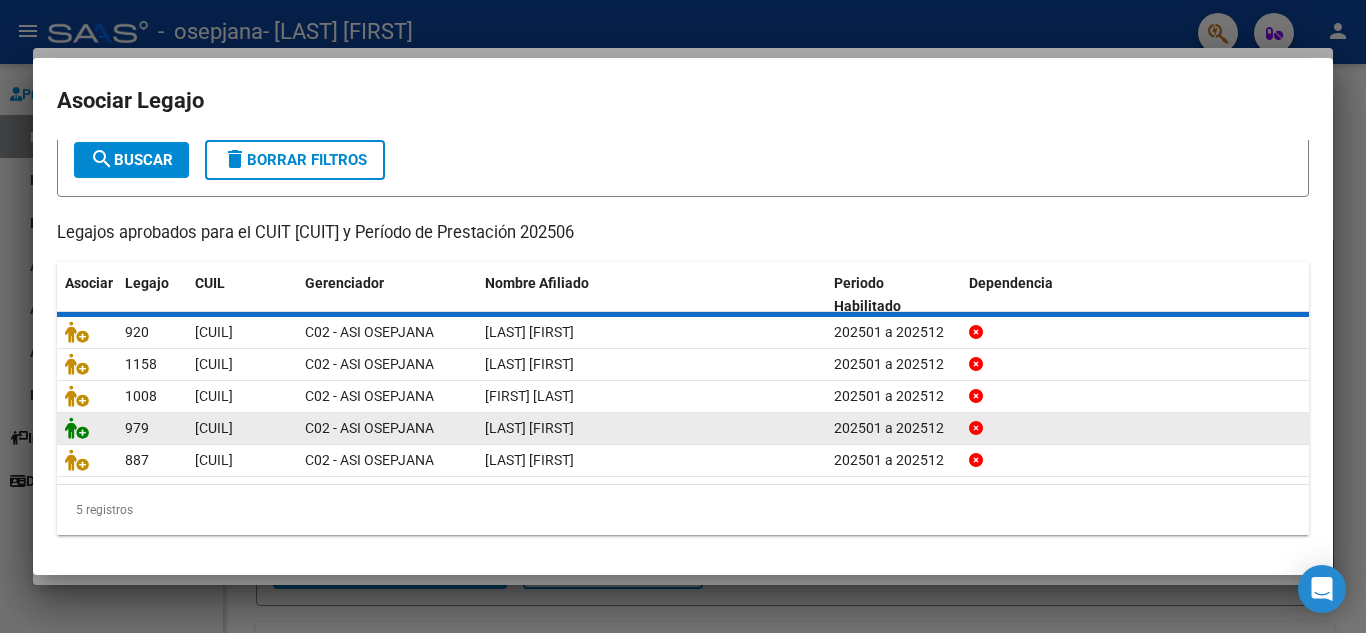 scroll, scrollTop: 0, scrollLeft: 0, axis: both 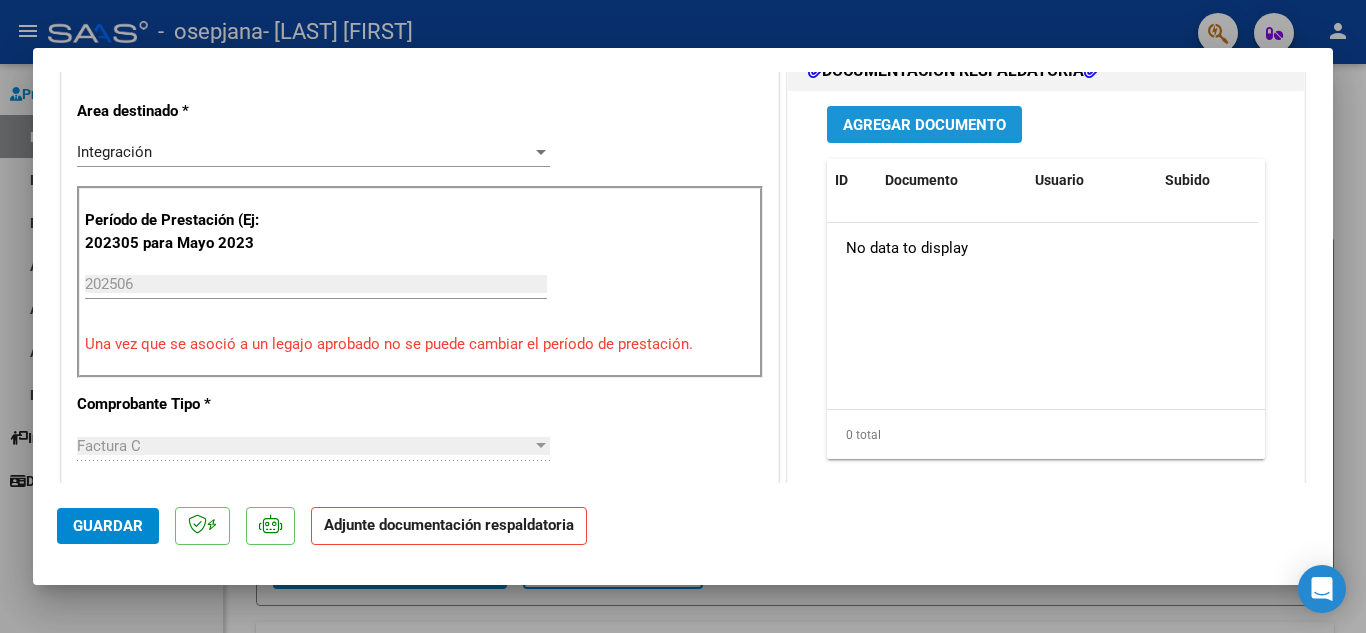 click on "Agregar Documento" at bounding box center [924, 125] 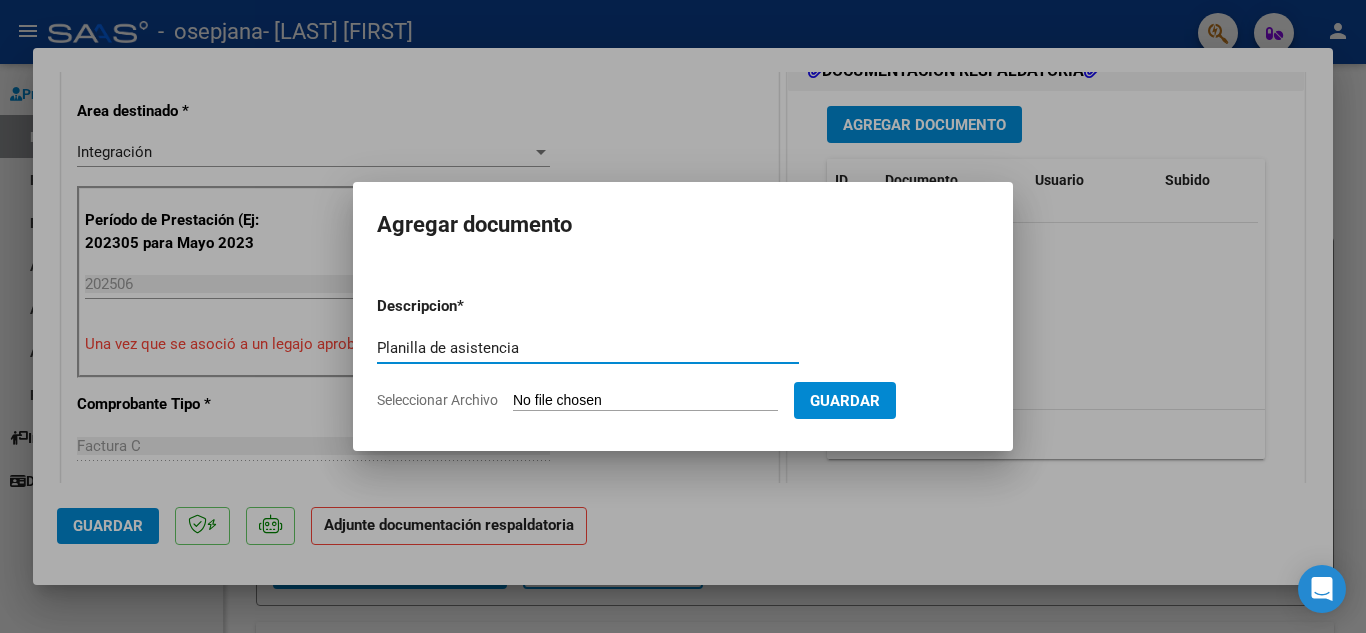 type on "Planilla de asistencia" 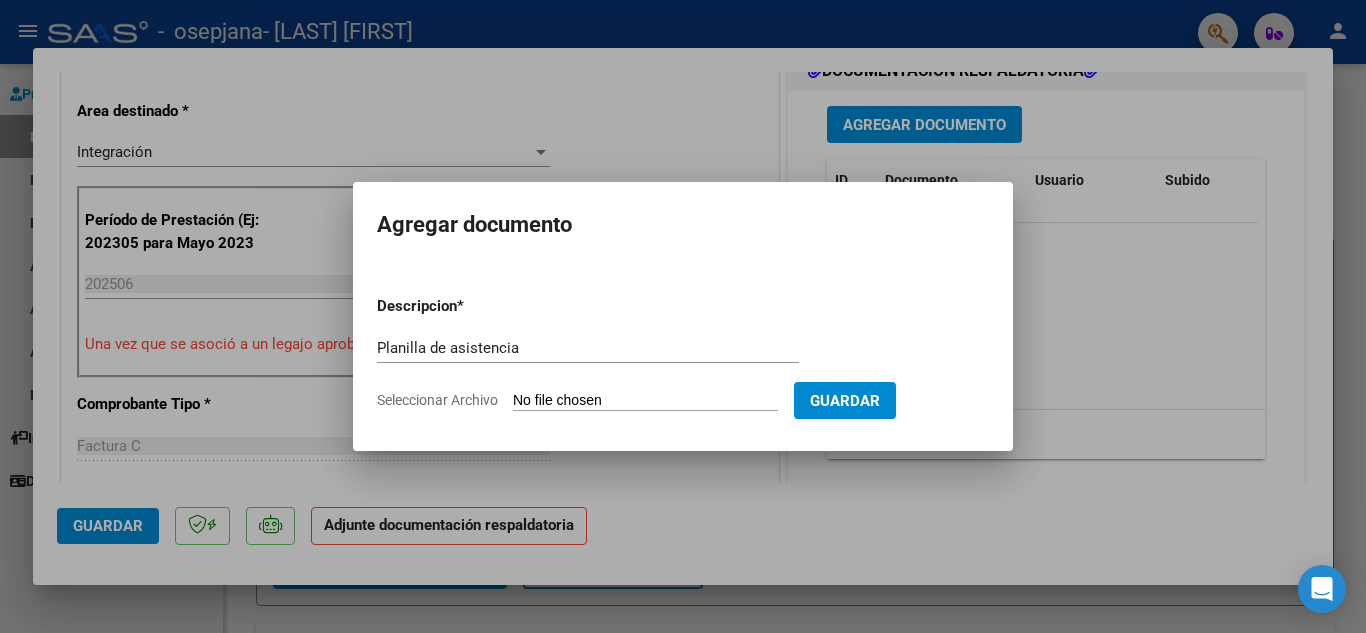 type on "C:\fakepath\[FIRST] [LAST].Psicología.Planilla de asistencia.JUNIO2025.pdf" 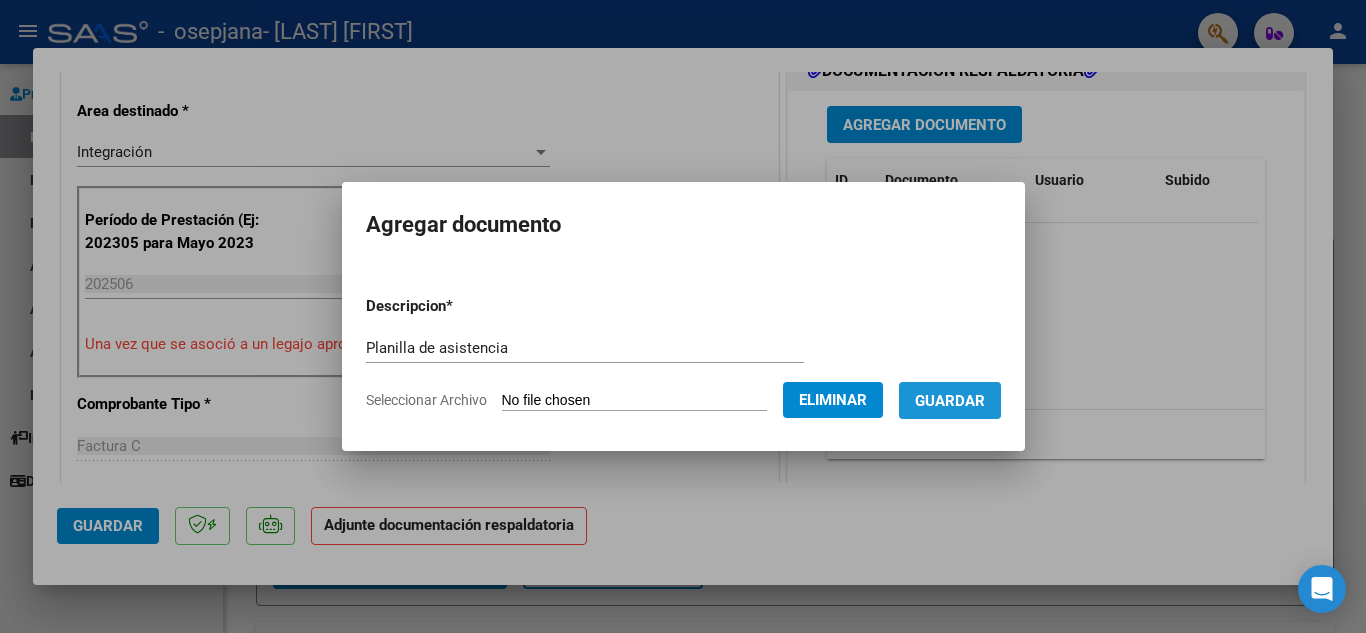 click on "Guardar" at bounding box center [950, 401] 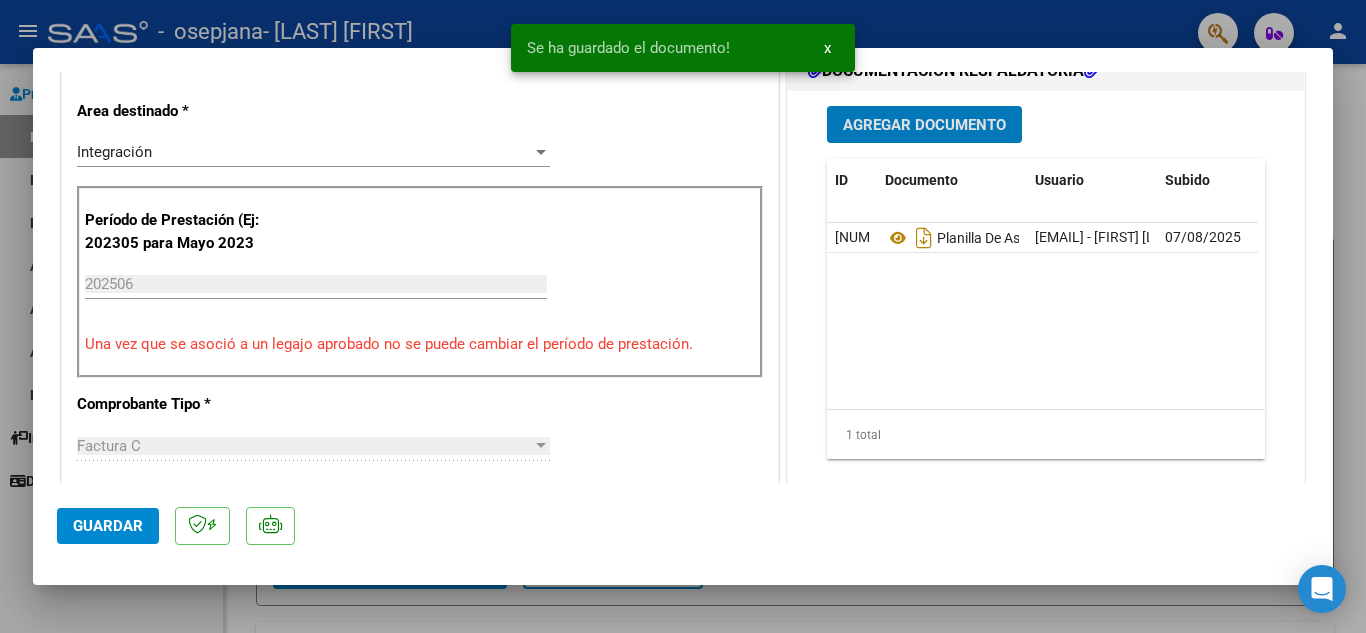 click on "Agregar Documento" at bounding box center [924, 125] 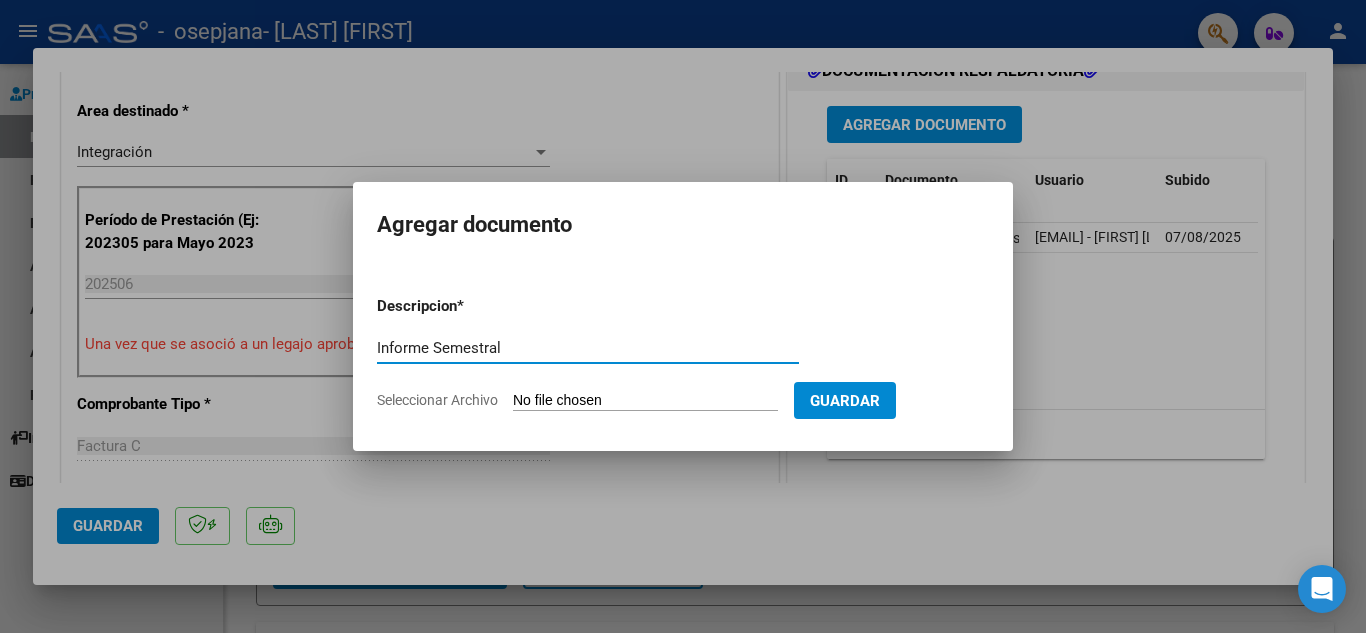 type on "Informe Semestral" 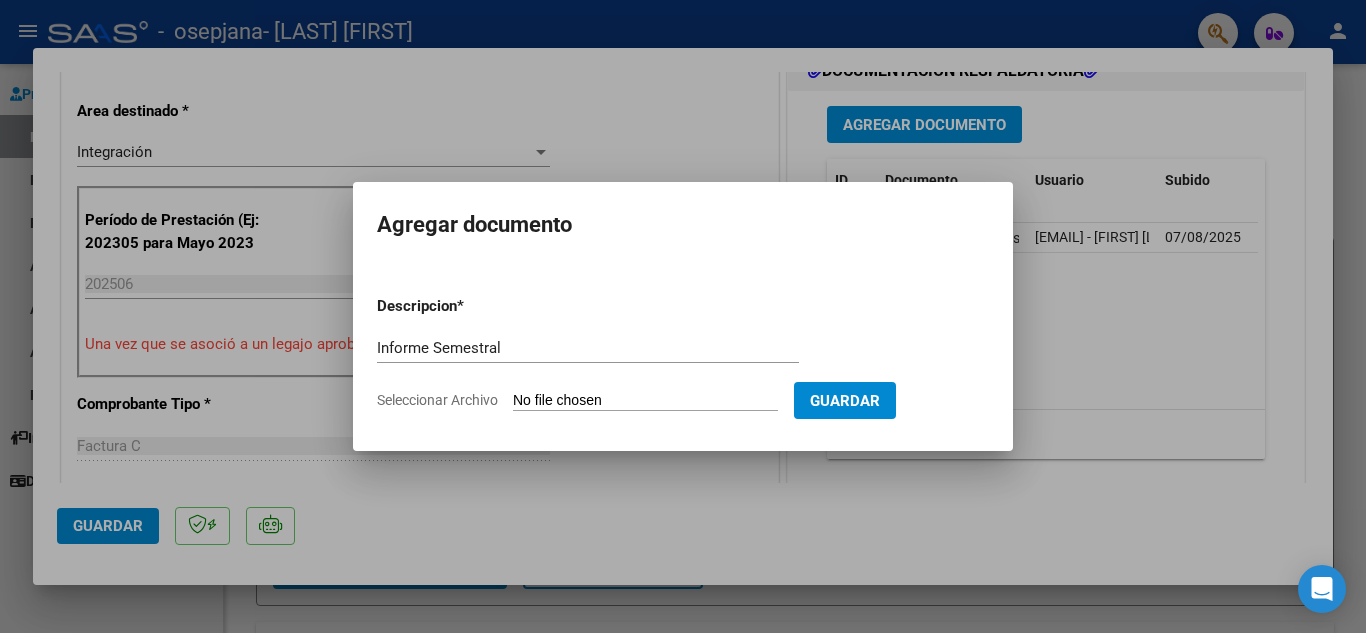 type on "C:\fakepath\[FIRST] [LAST].Psicología.Informe Junio 2025.pdf" 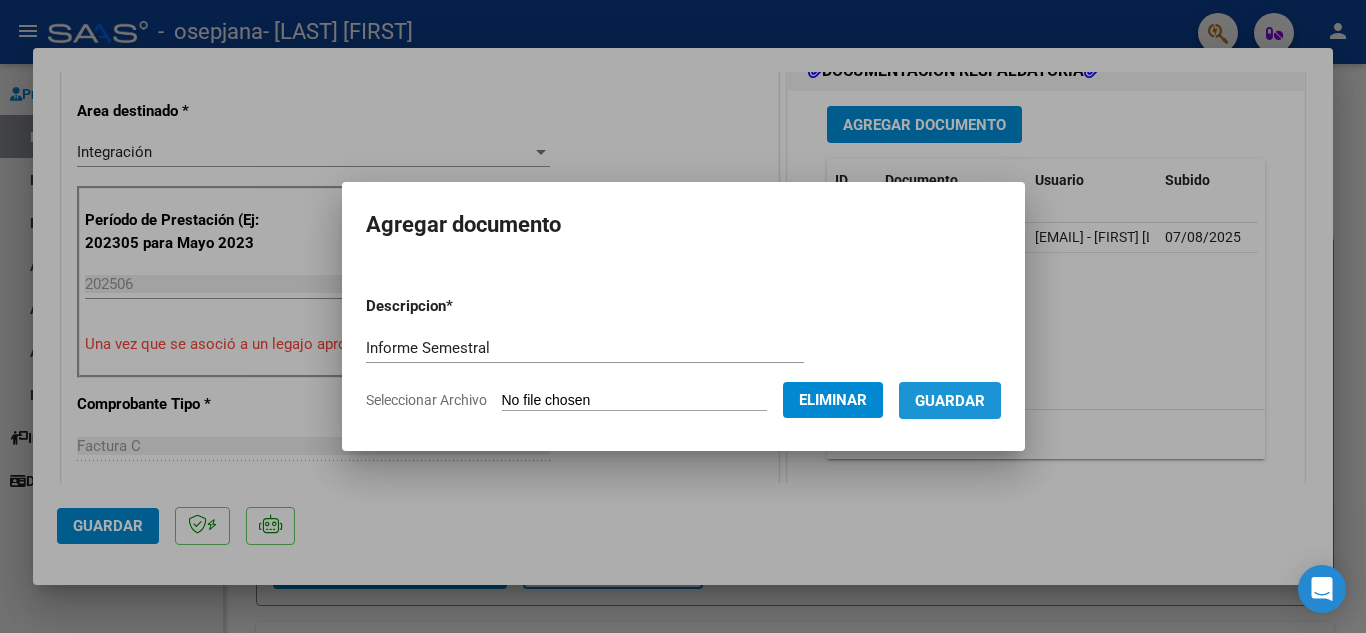 click on "Guardar" at bounding box center [950, 401] 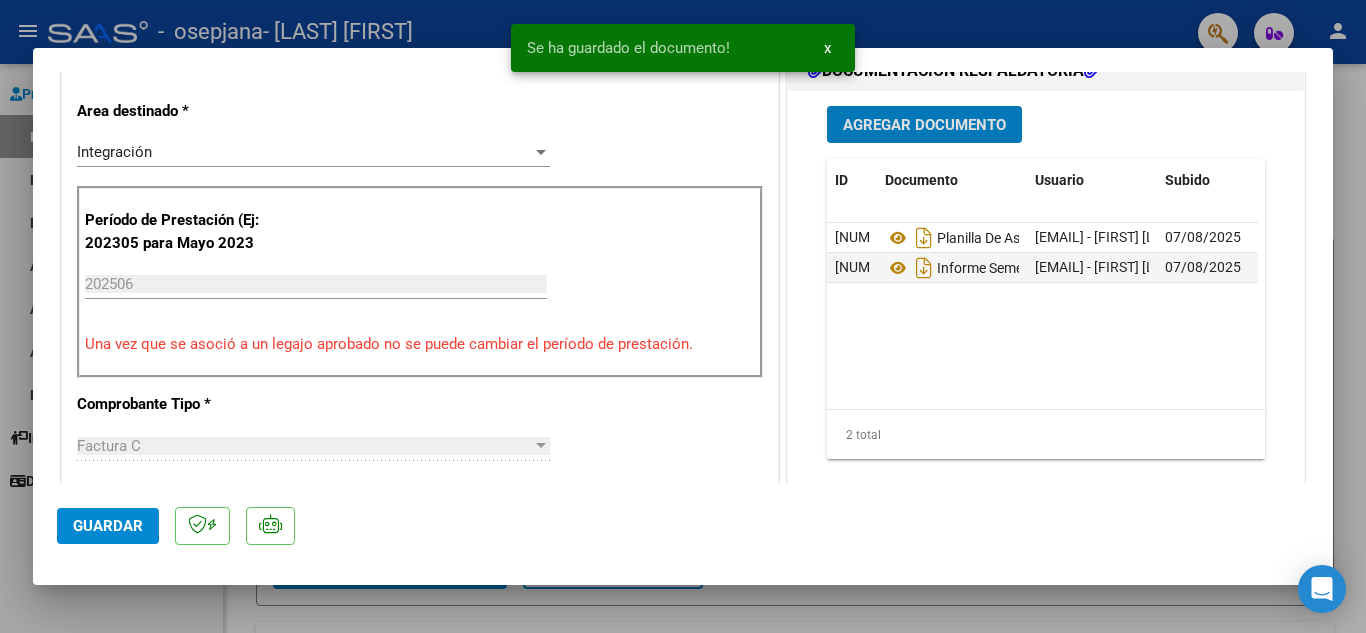 click on "Guardar" 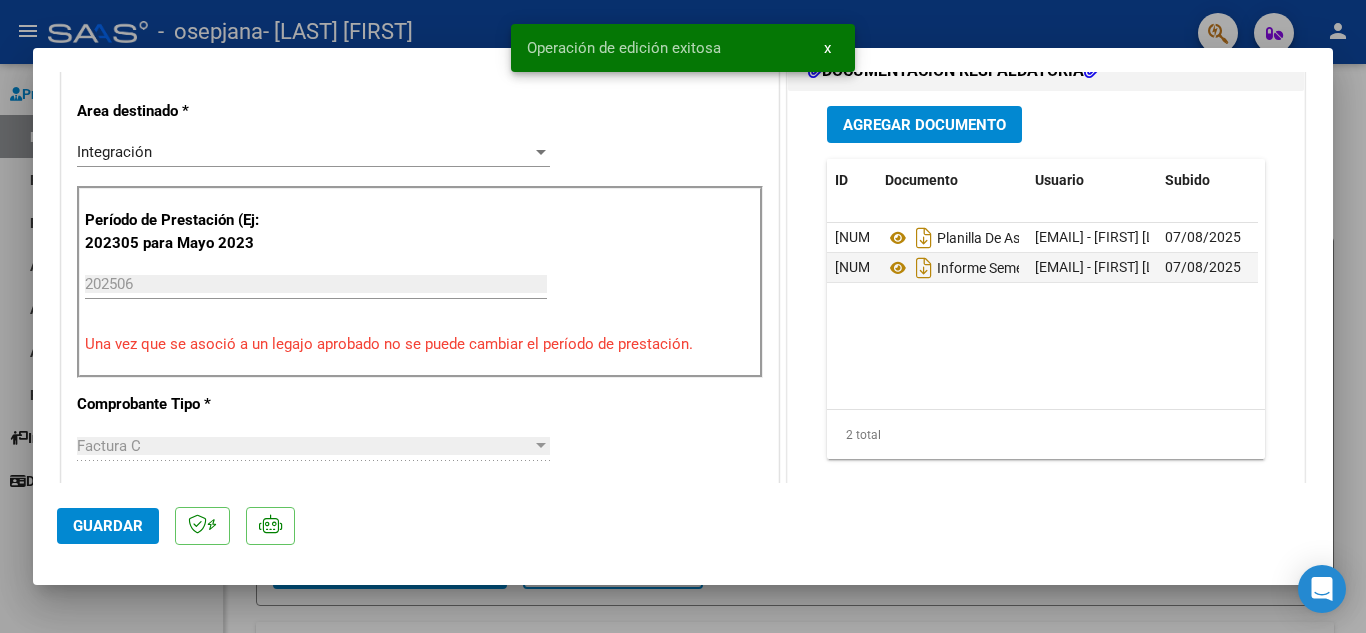 click at bounding box center (683, 316) 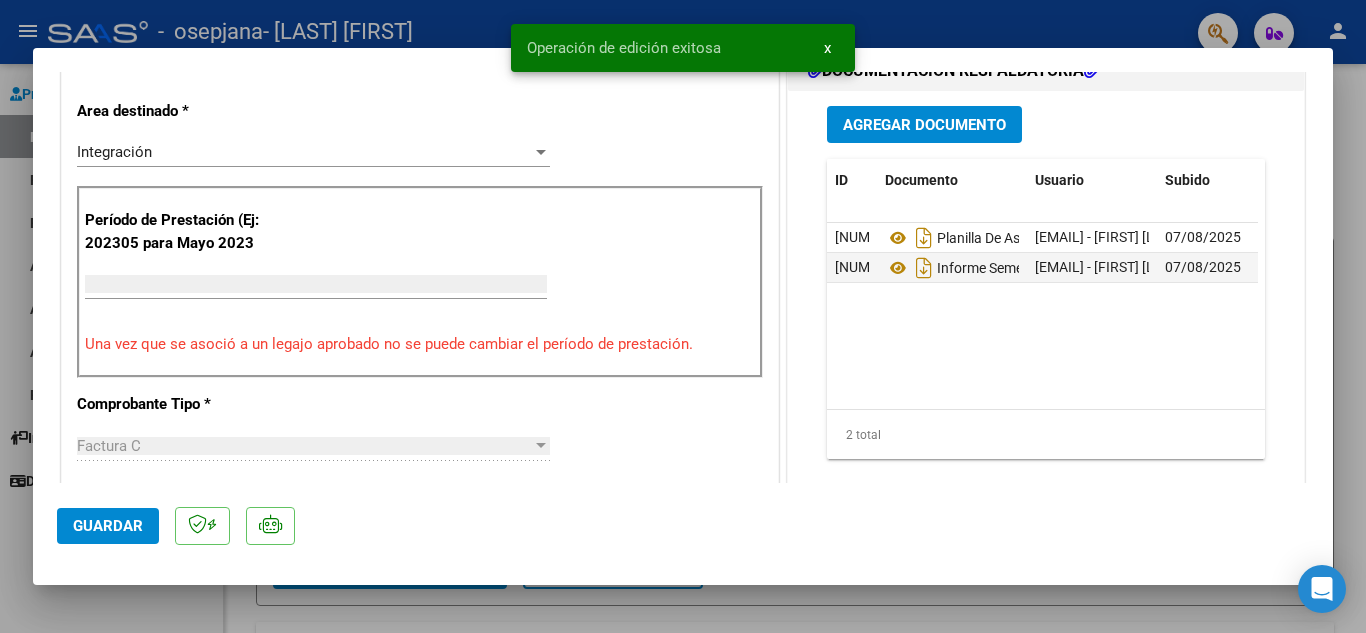 scroll, scrollTop: 0, scrollLeft: 0, axis: both 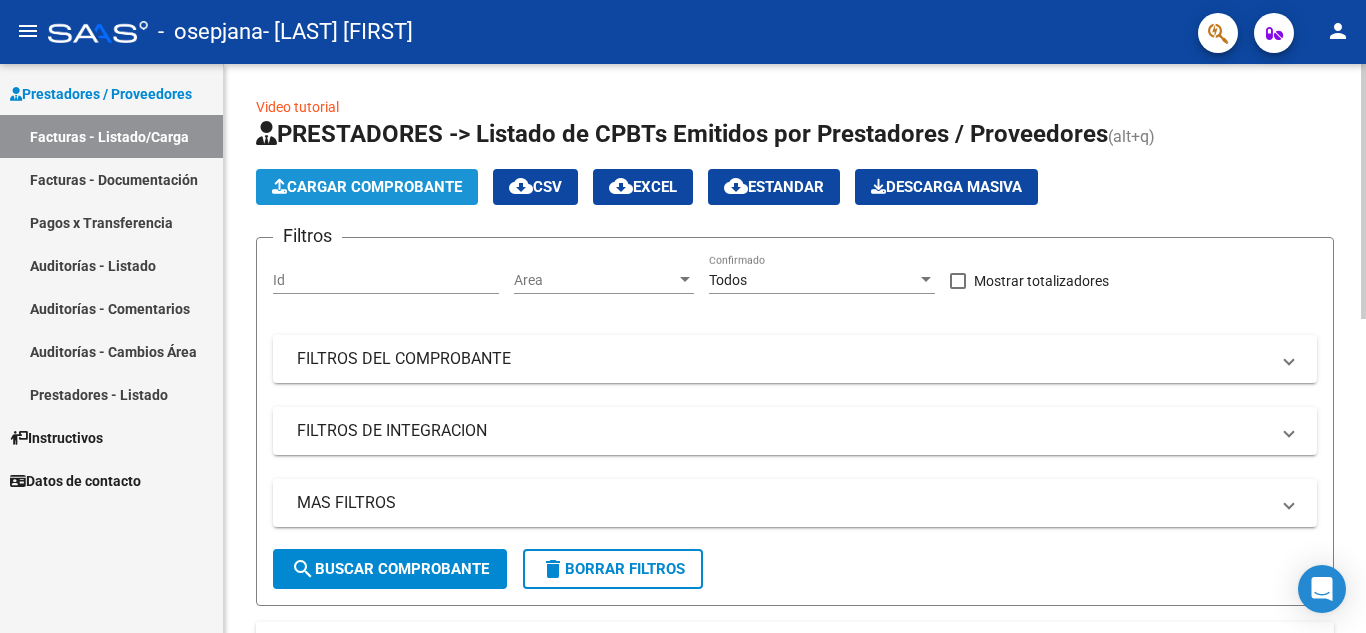 click on "Cargar Comprobante" 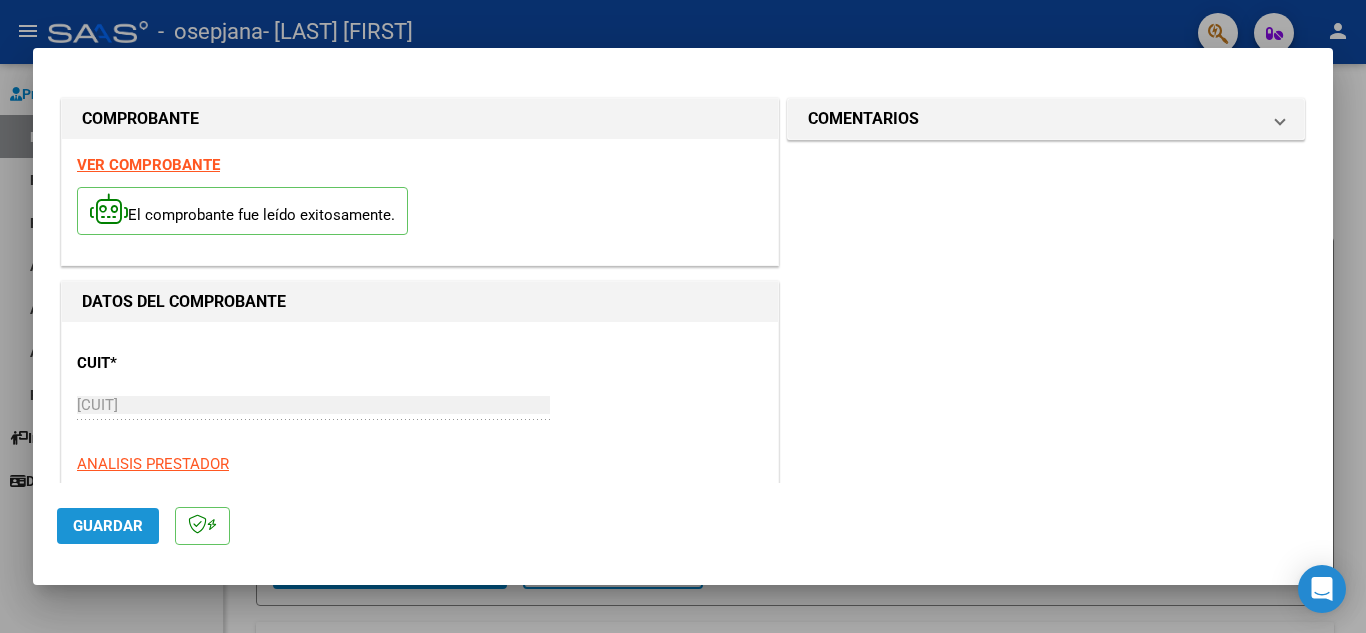 click on "Guardar" 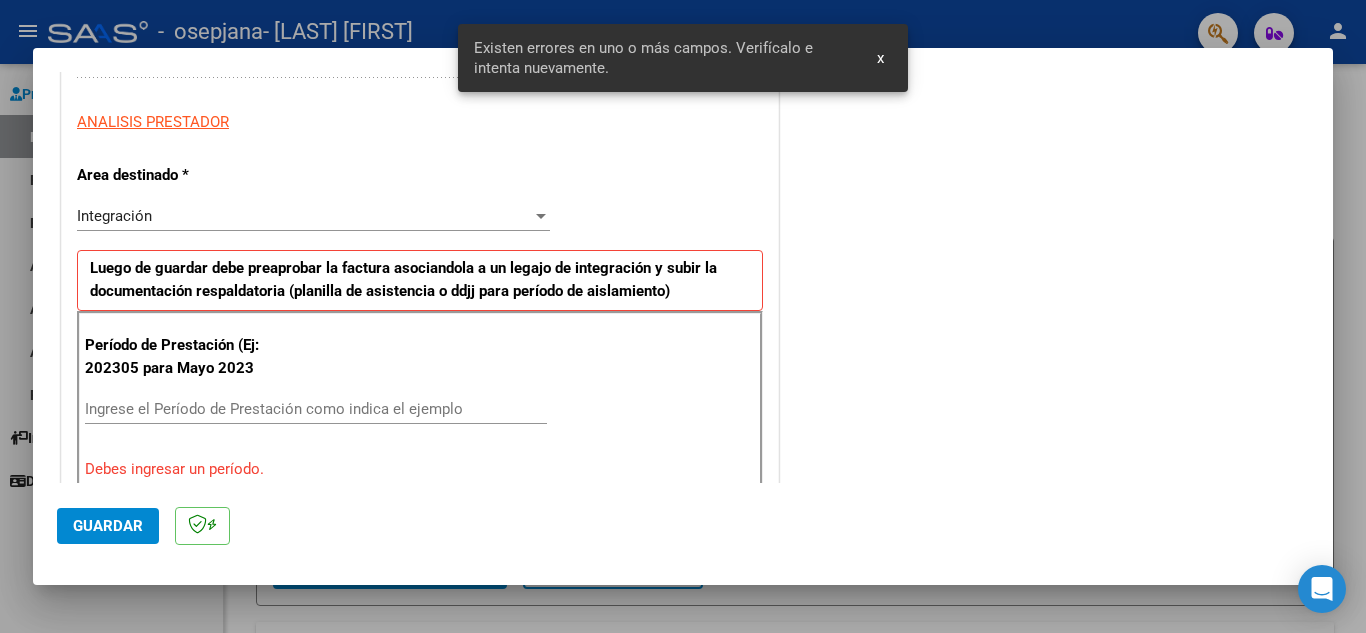 scroll, scrollTop: 453, scrollLeft: 0, axis: vertical 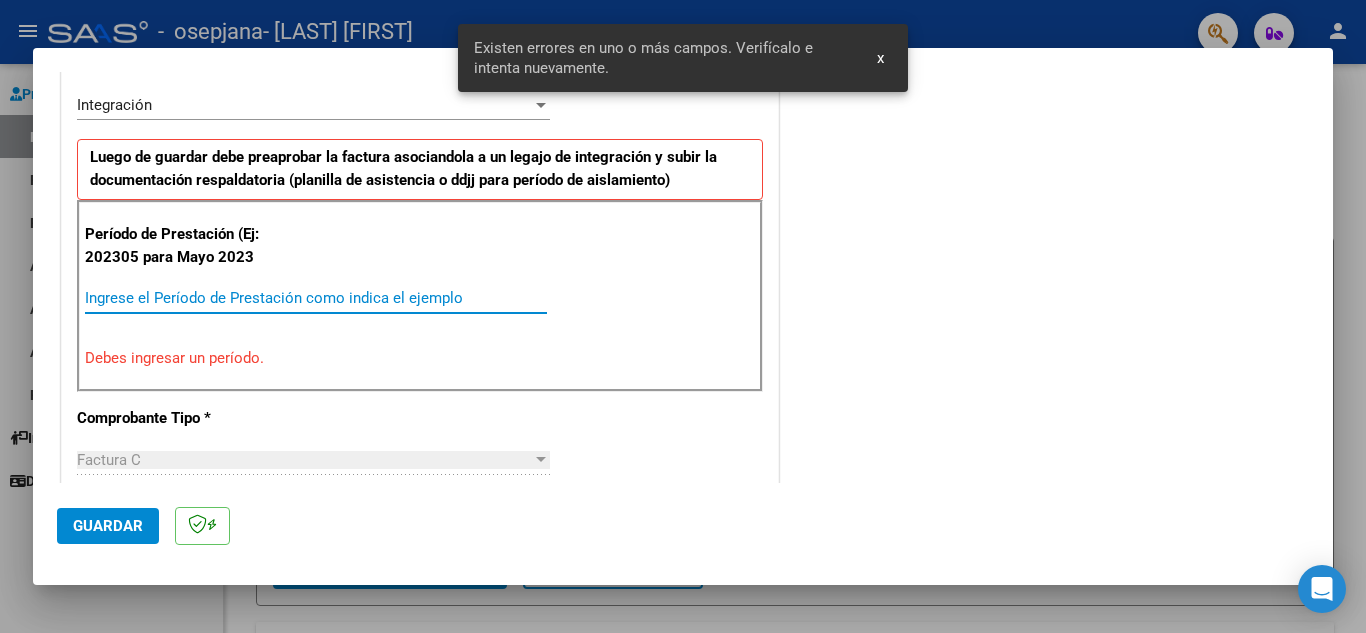 click on "Ingrese el Período de Prestación como indica el ejemplo" at bounding box center [316, 298] 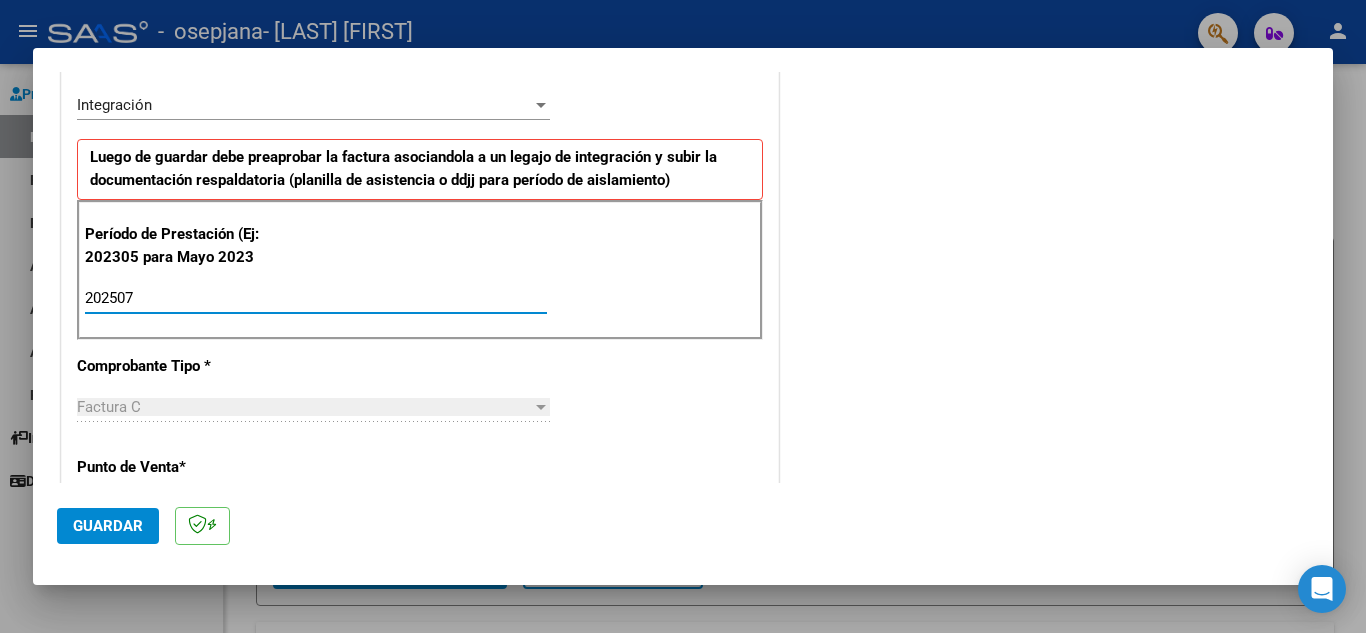 type on "202507" 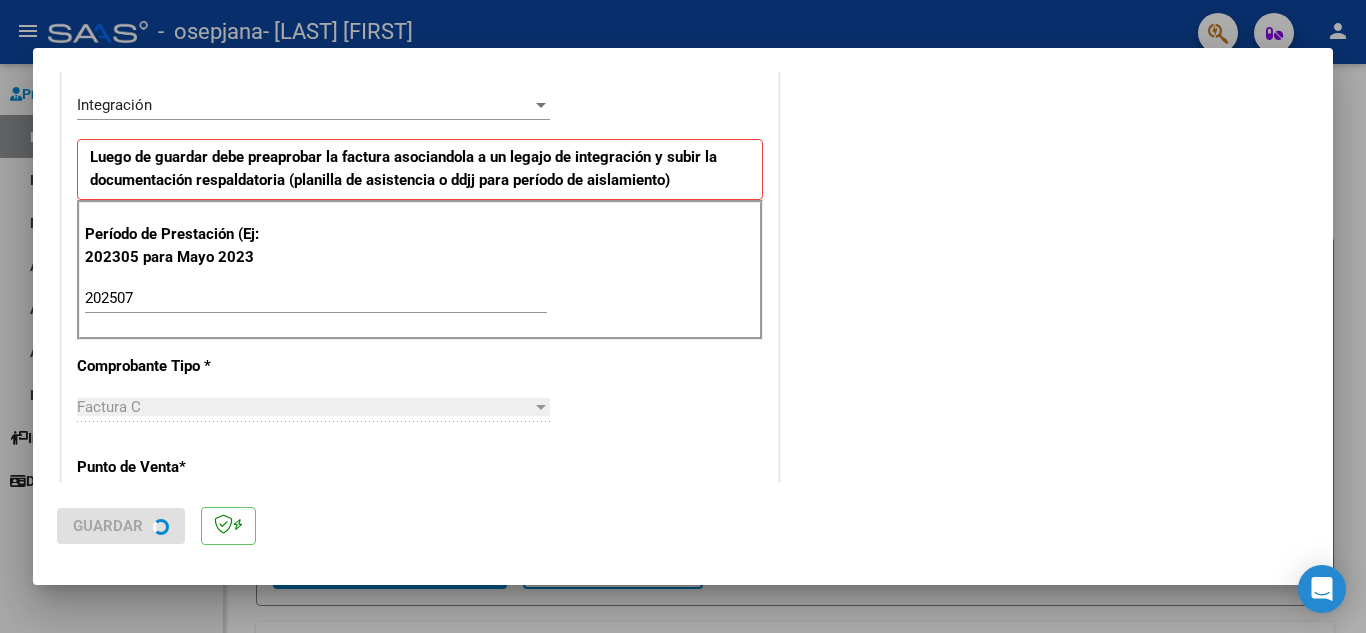 scroll, scrollTop: 0, scrollLeft: 0, axis: both 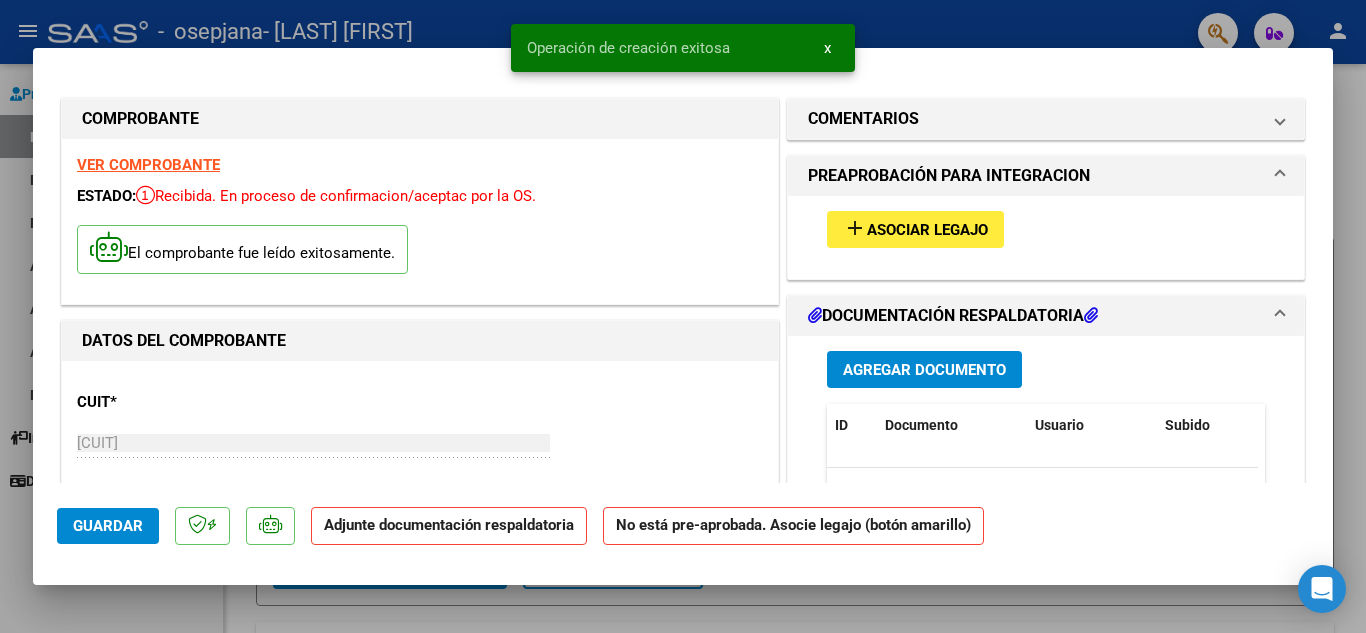 click on "Asociar Legajo" at bounding box center [927, 230] 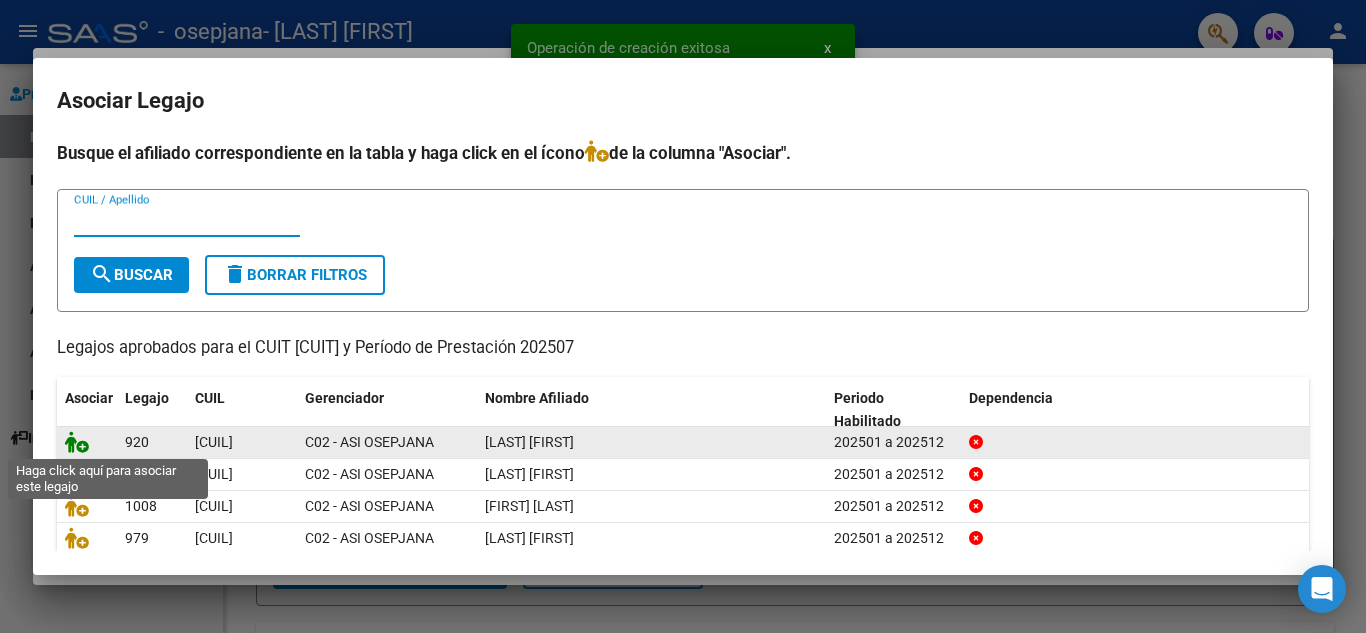 click 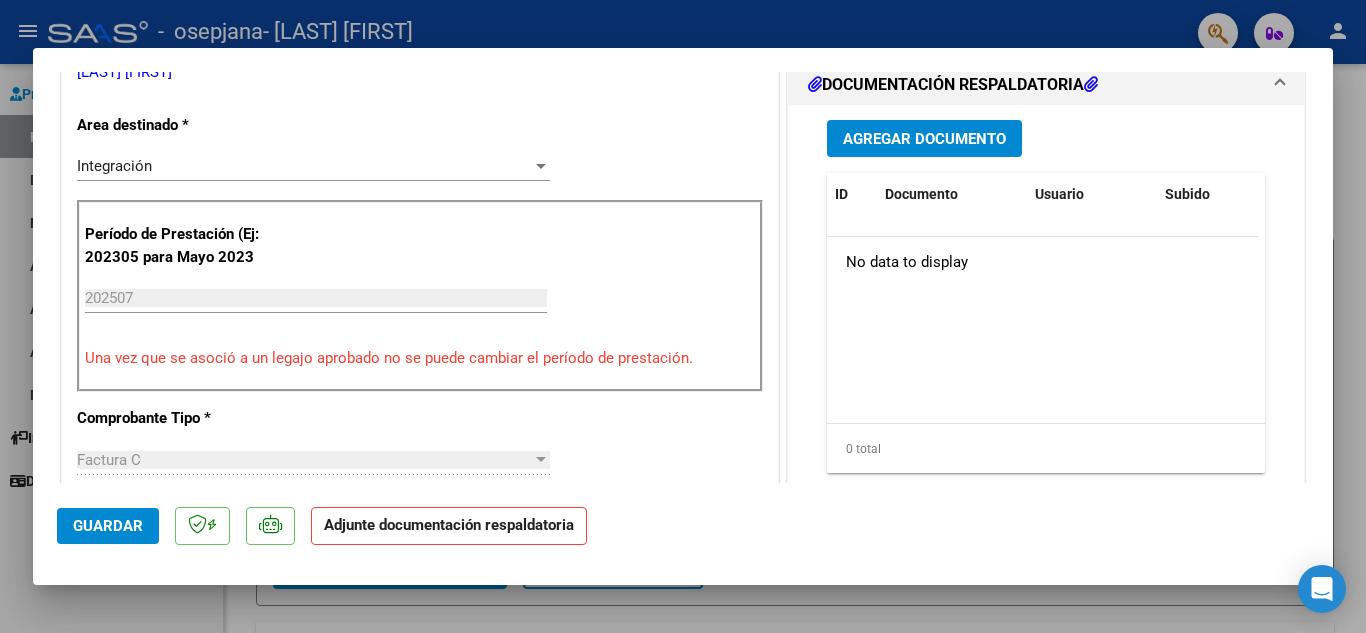 scroll, scrollTop: 482, scrollLeft: 0, axis: vertical 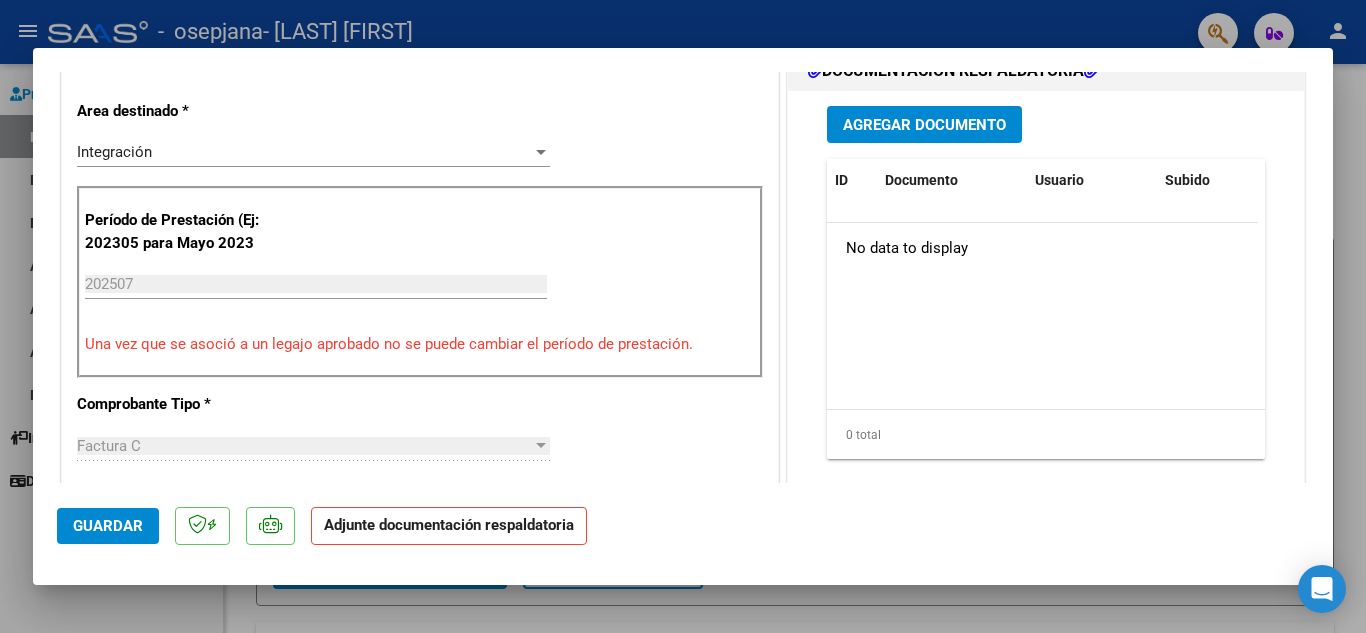click on "Agregar Documento" at bounding box center (924, 125) 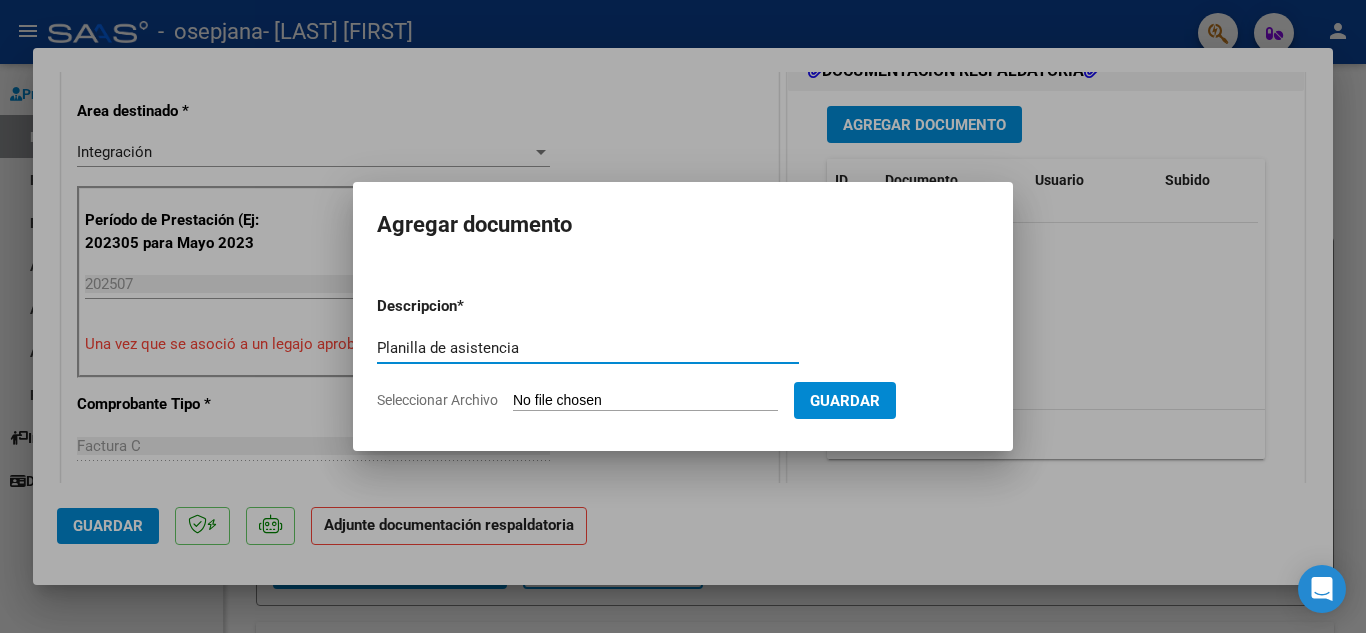 type on "Planilla de asistencia" 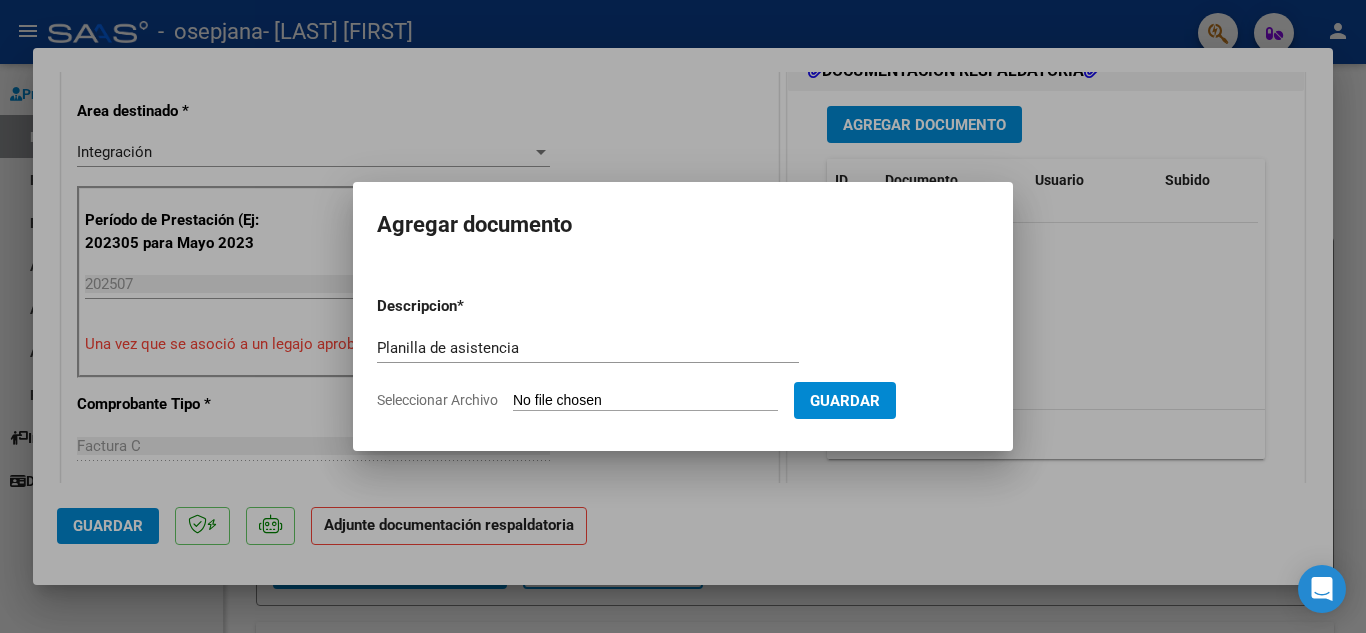 type on "C:\fakepath\[FIRST] [LAST].Psicología.Planilla de asistencia.Julio 2025.pdf" 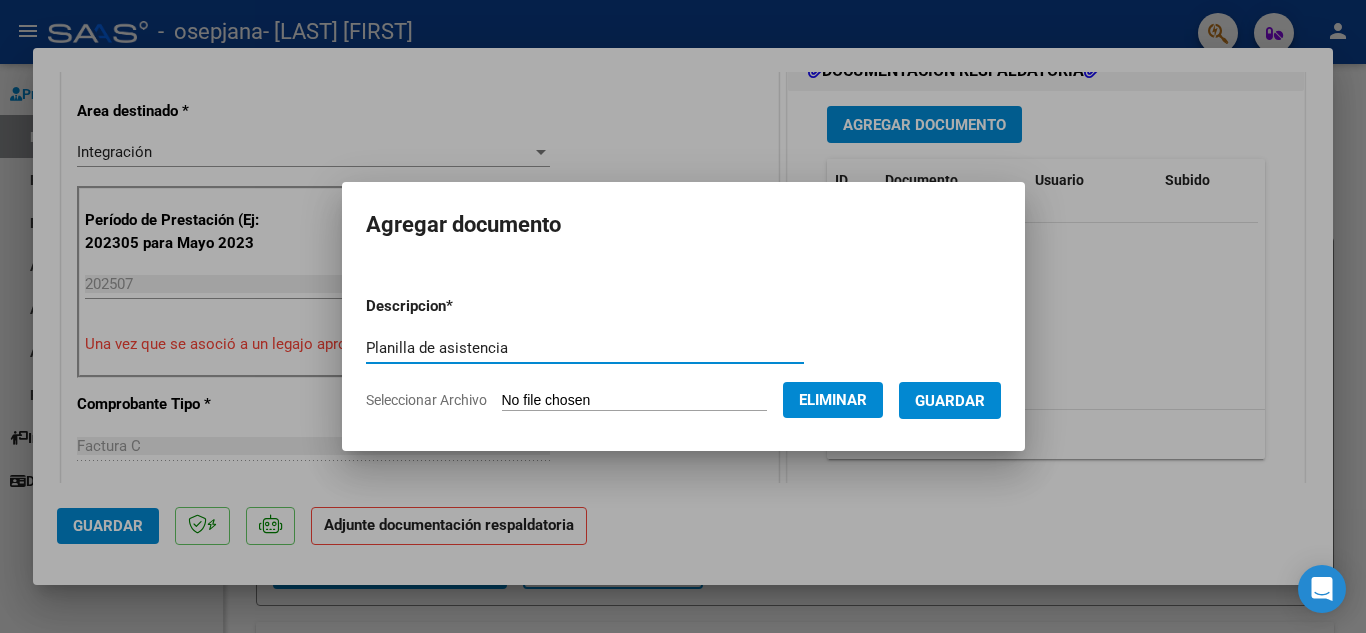 click on "Guardar" at bounding box center [950, 401] 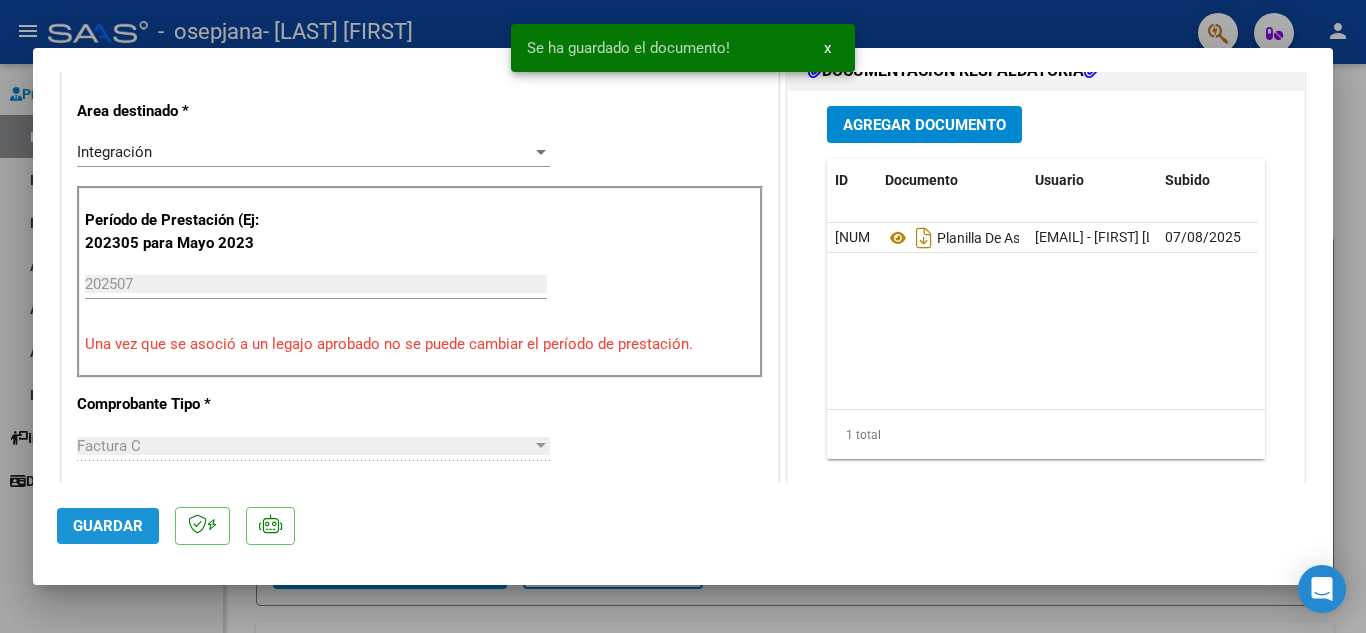 click on "Guardar" 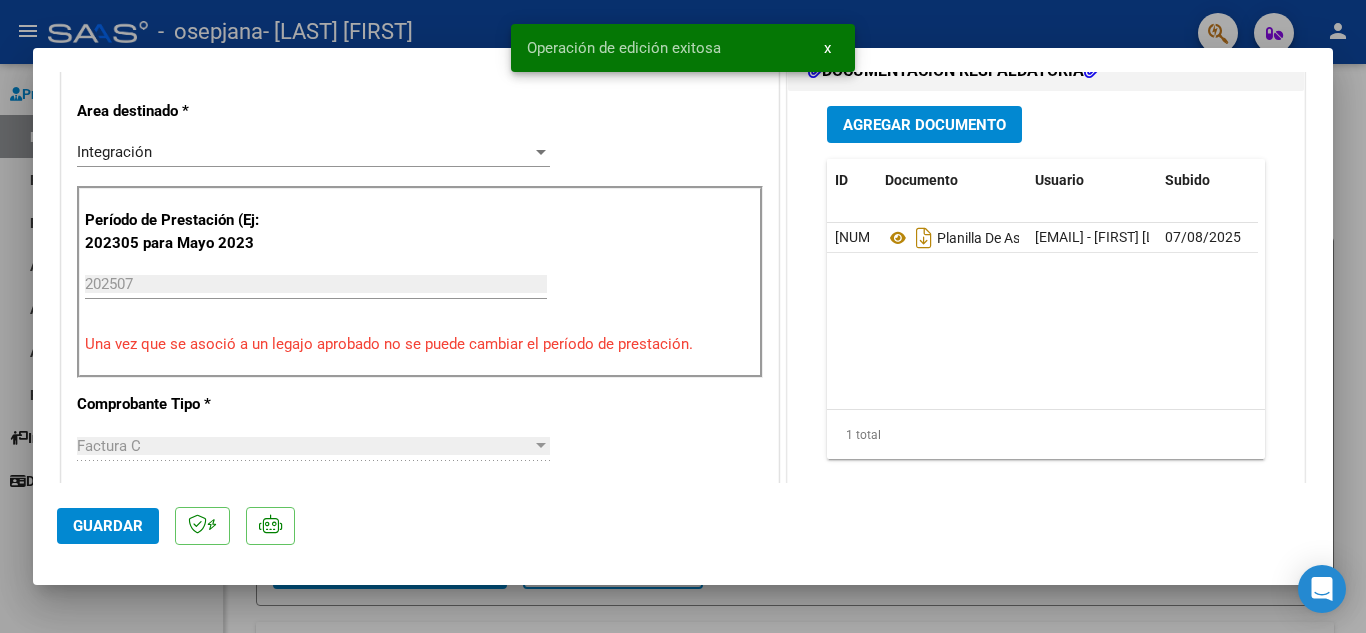 click at bounding box center (683, 316) 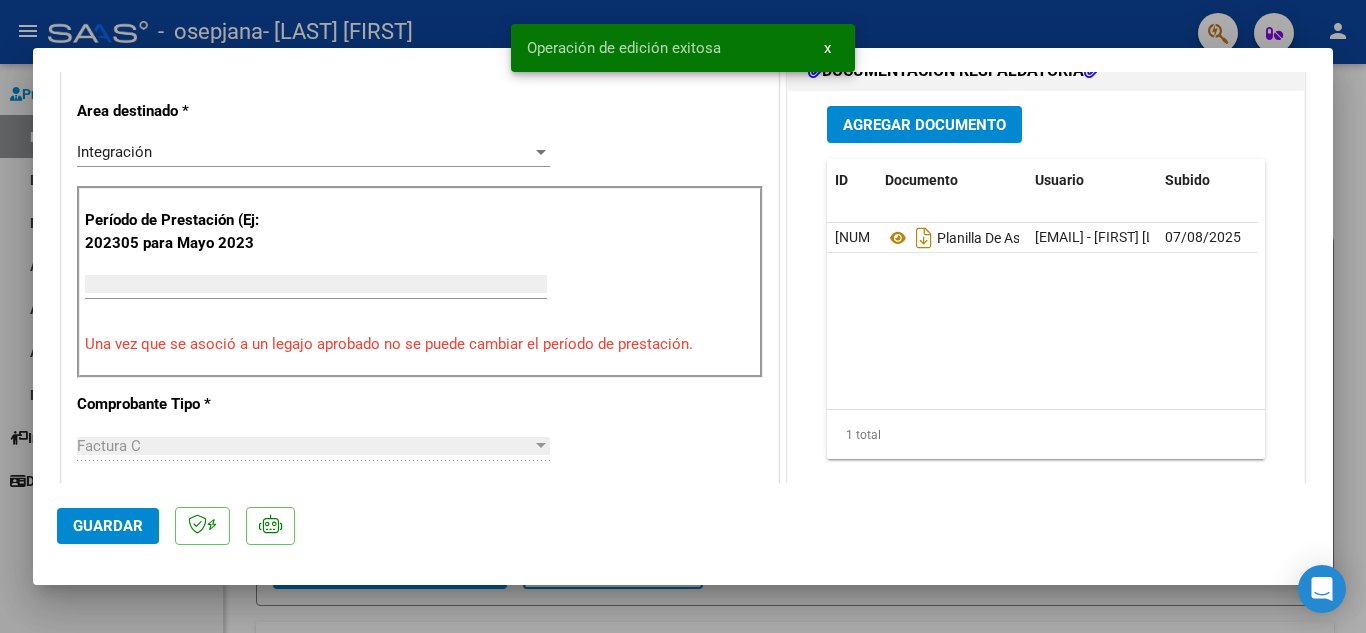 scroll, scrollTop: 396, scrollLeft: 0, axis: vertical 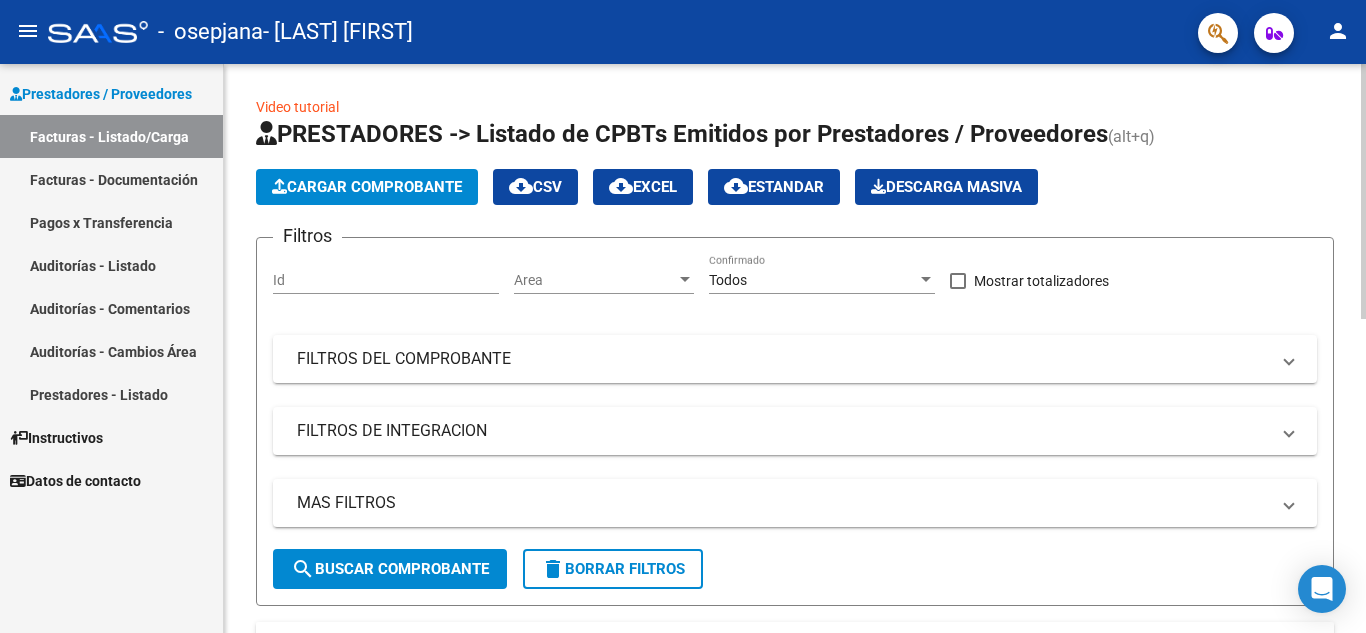 click on "Cargar Comprobante" 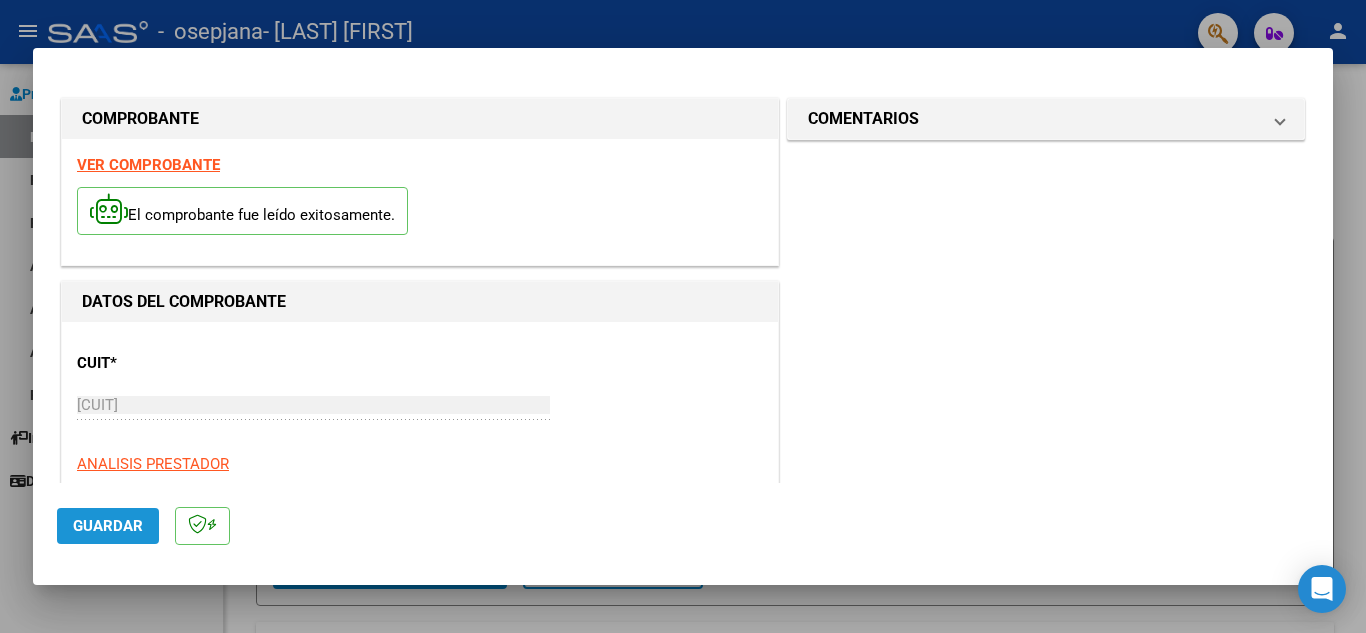 click on "Guardar" 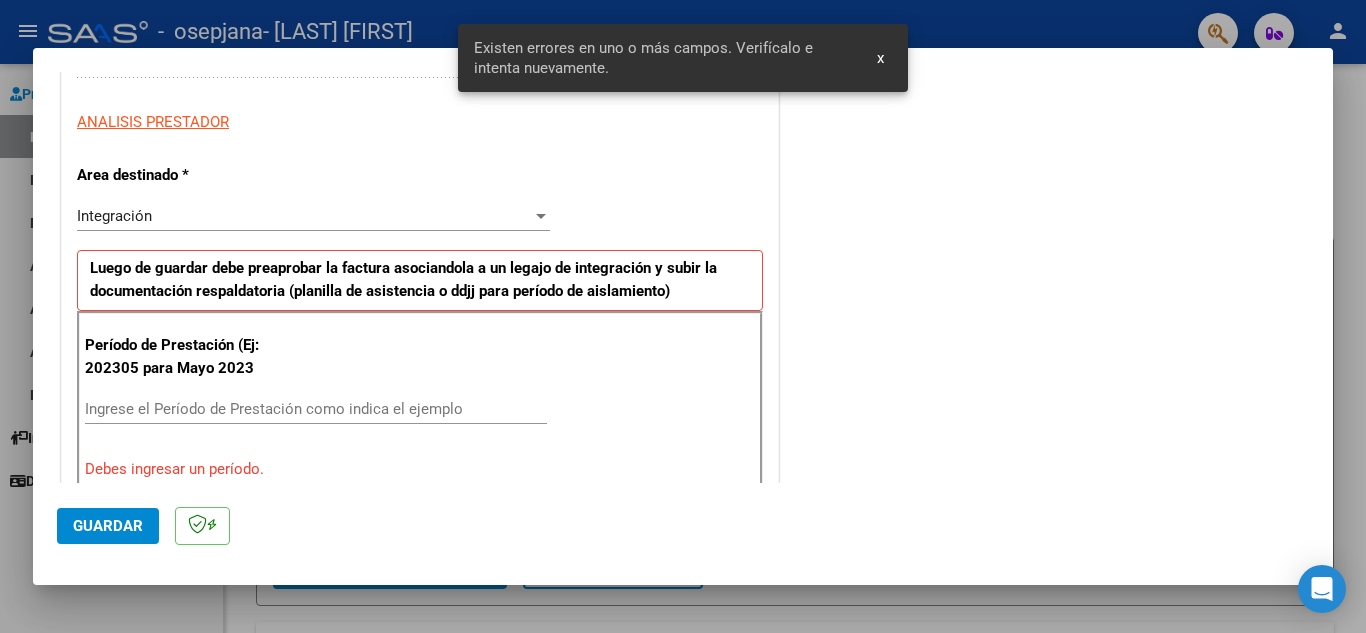 scroll, scrollTop: 453, scrollLeft: 0, axis: vertical 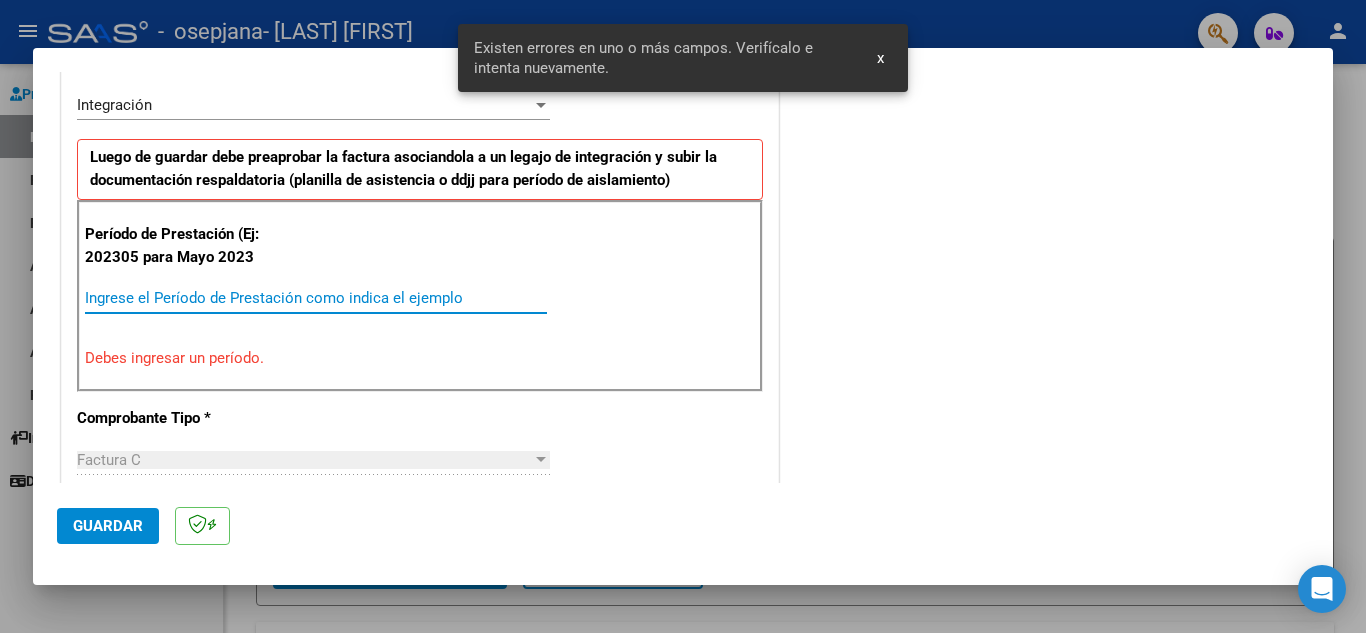 click on "Ingrese el Período de Prestación como indica el ejemplo" at bounding box center (316, 298) 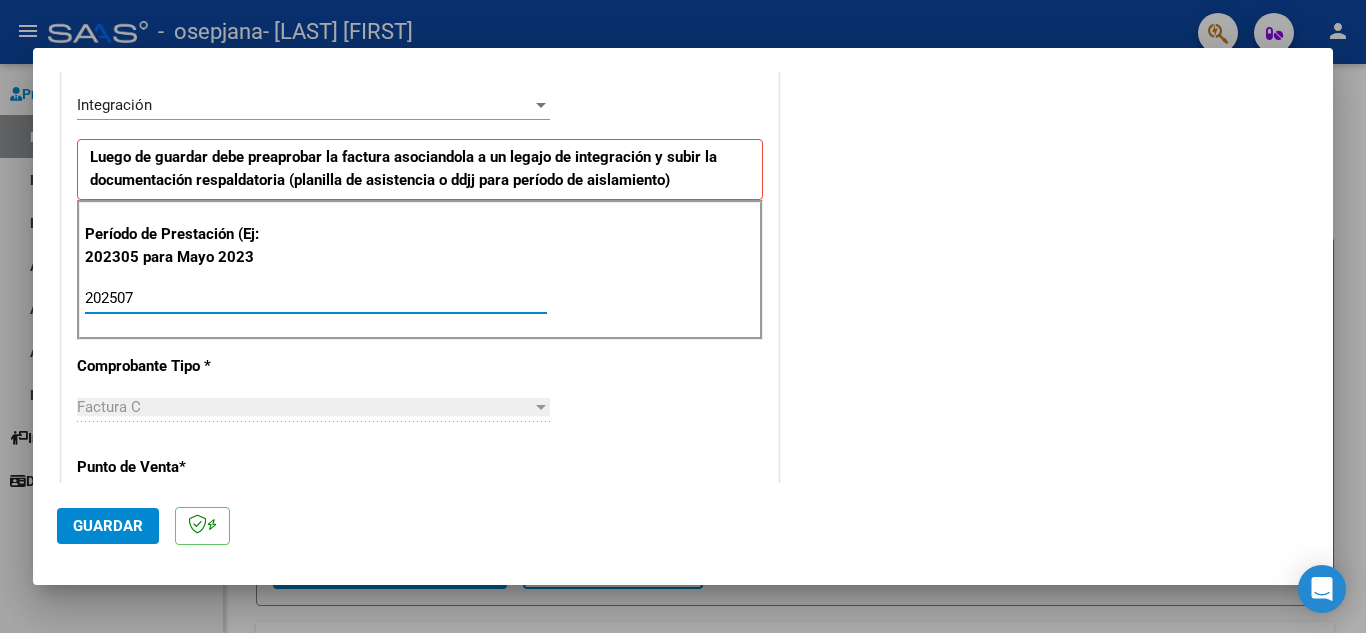 type on "202507" 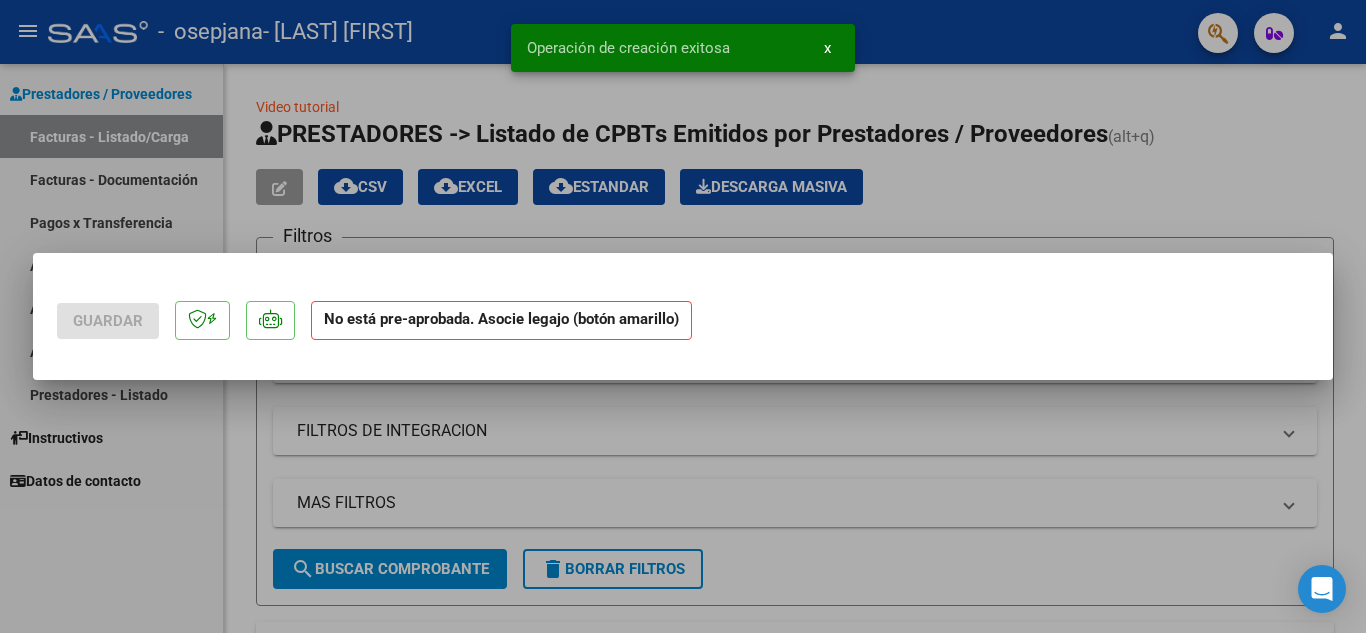 scroll, scrollTop: 0, scrollLeft: 0, axis: both 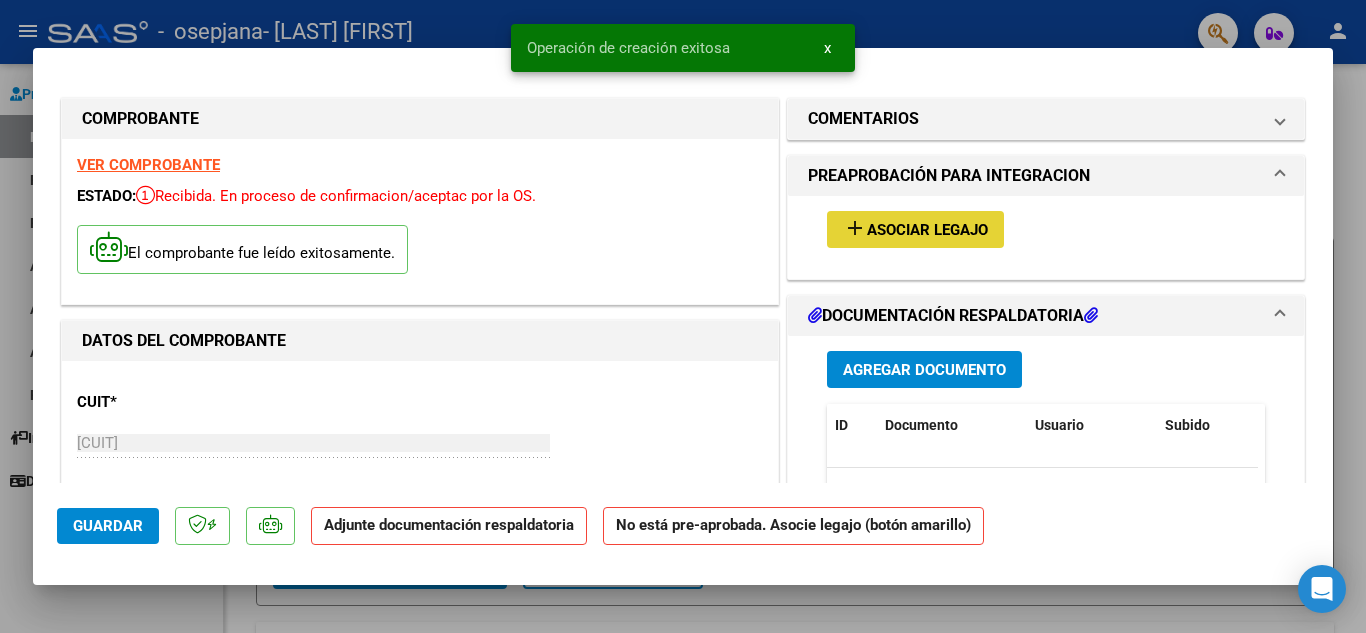 click on "Asociar Legajo" at bounding box center [927, 230] 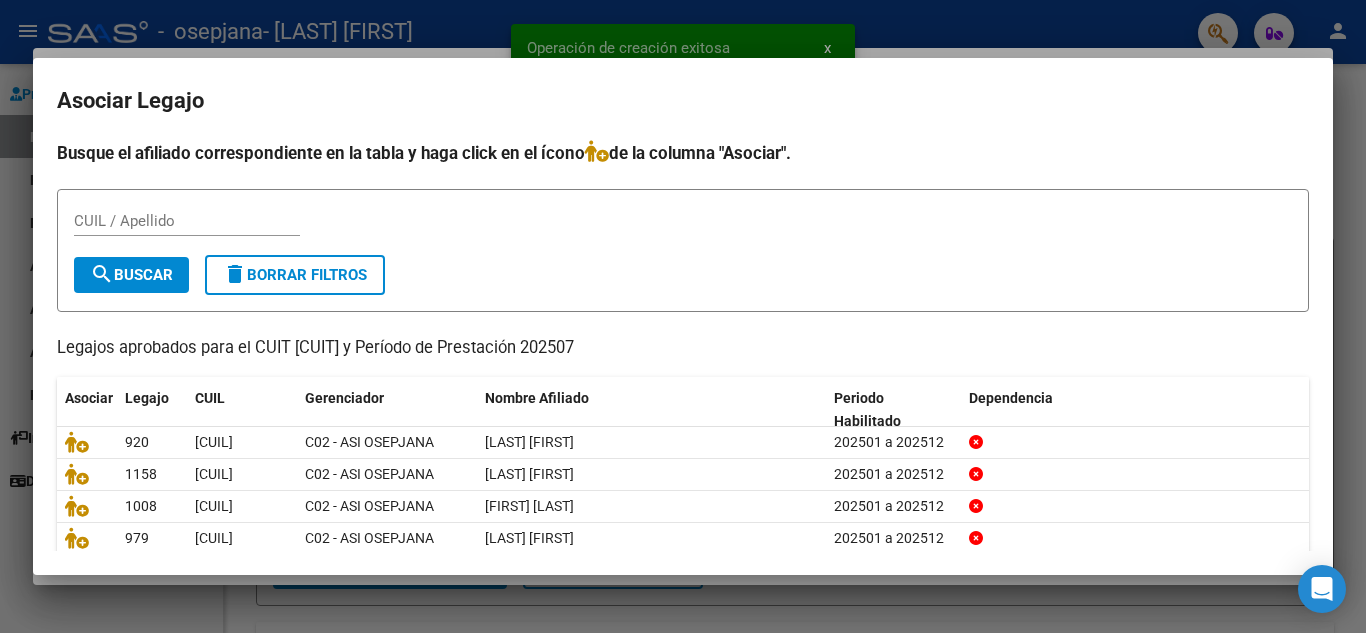 scroll, scrollTop: 115, scrollLeft: 0, axis: vertical 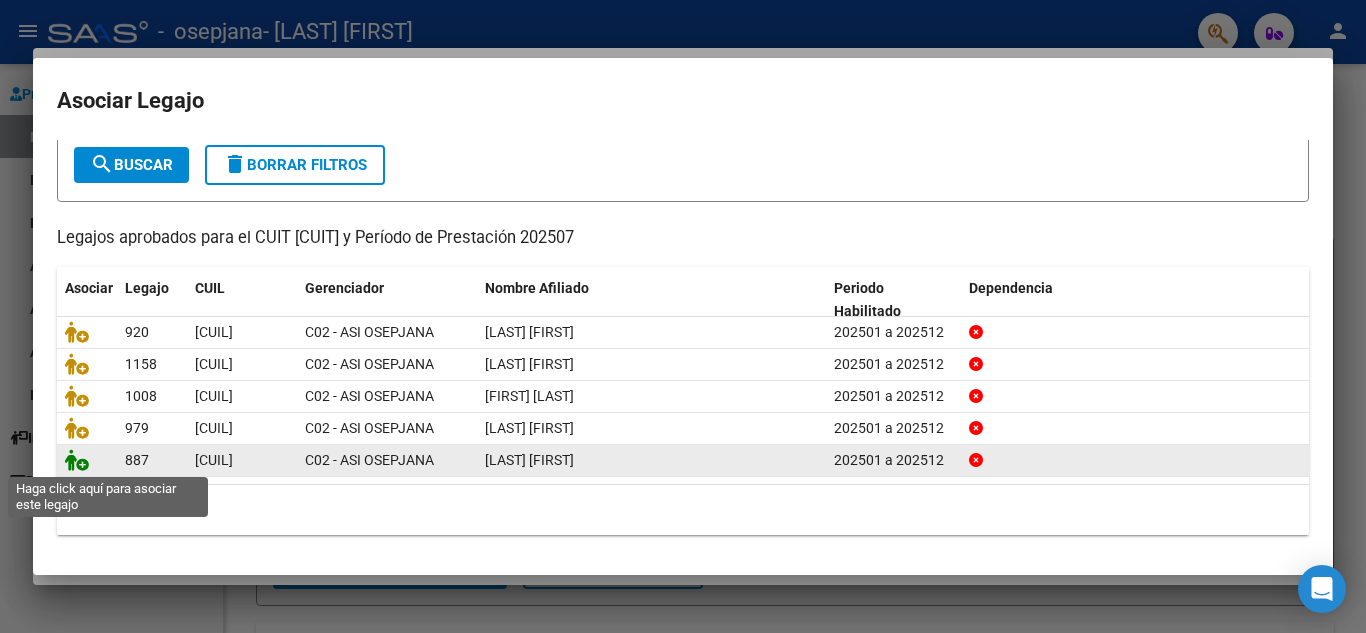 click 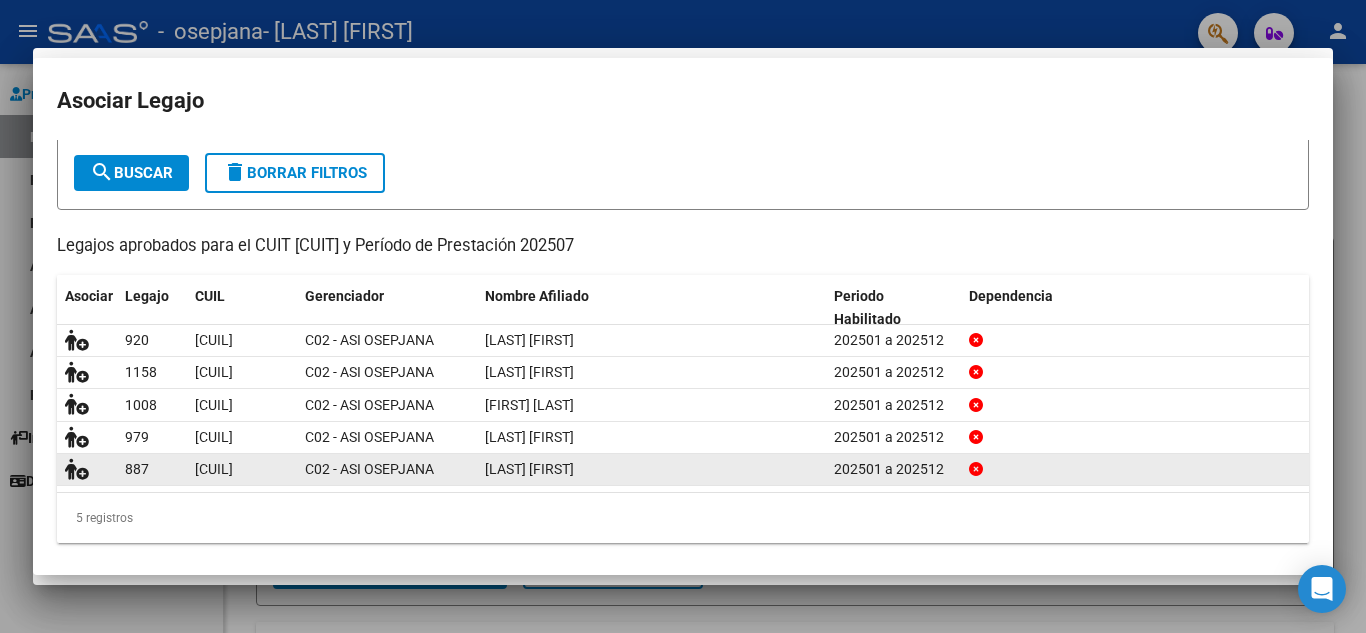 scroll, scrollTop: 0, scrollLeft: 0, axis: both 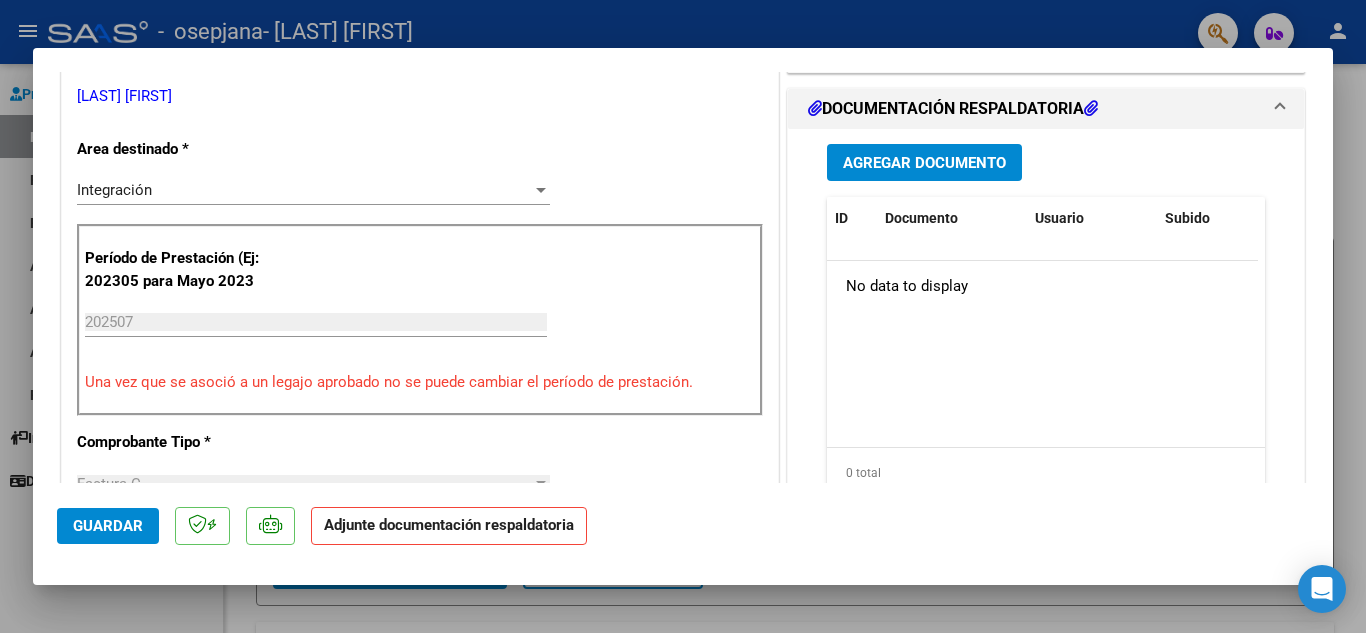 click on "Agregar Documento" at bounding box center (924, 163) 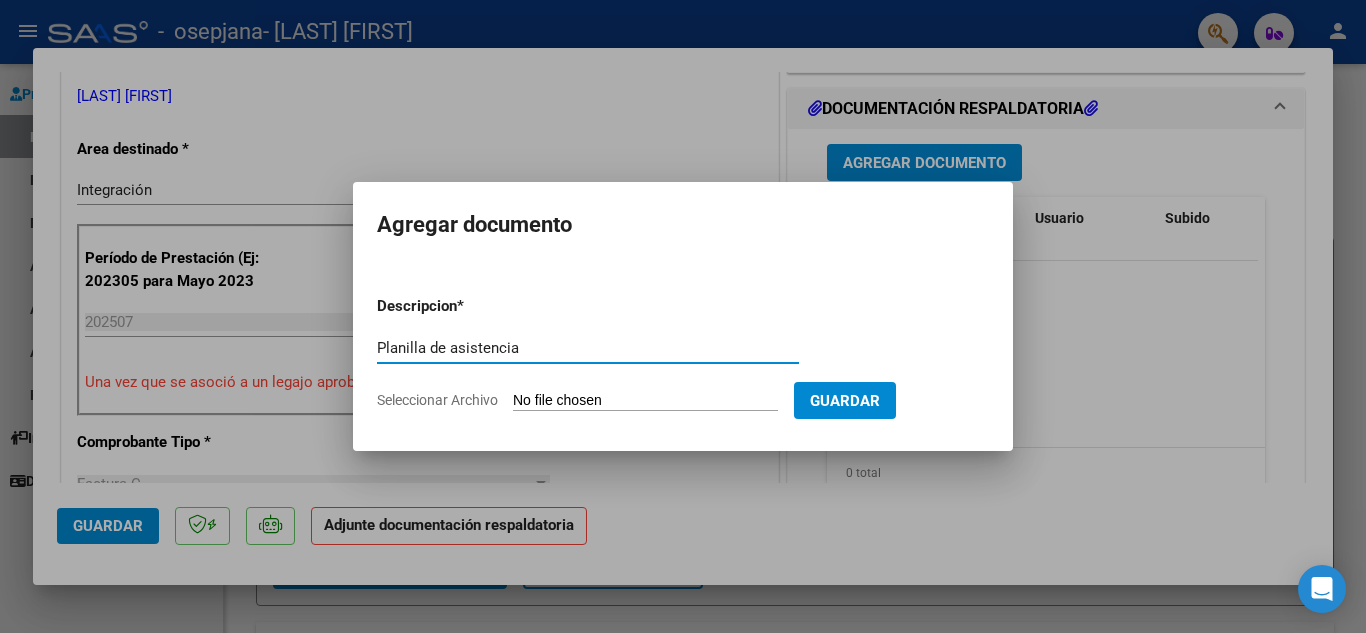 type on "Planilla de asistencia" 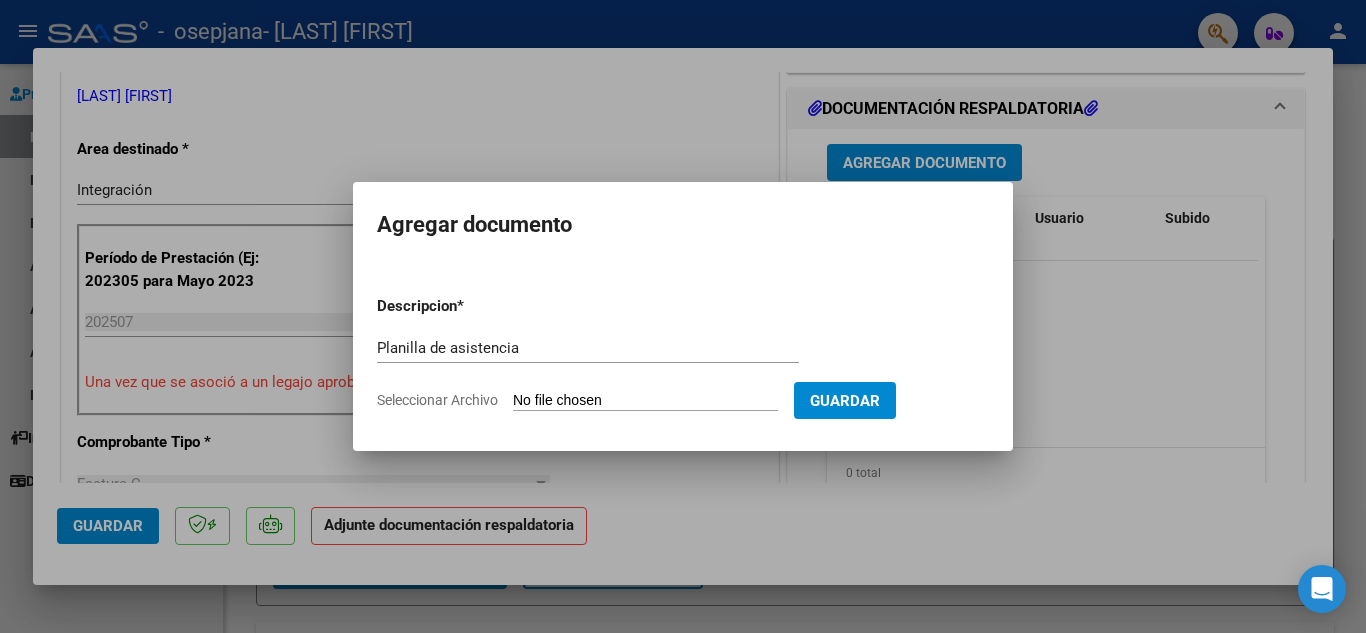type on "C:\fakepath\[FIRST] [LAST].Psicología.Planilla de asistencia Julio 2025.pdf" 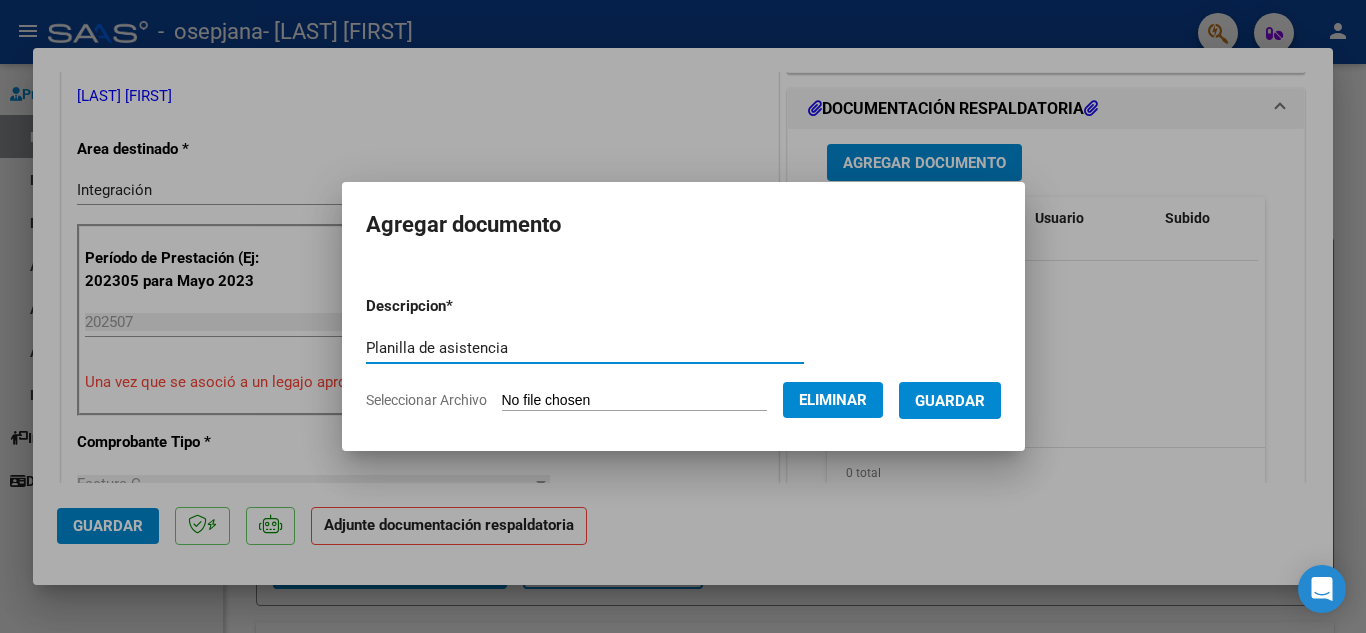 click on "Guardar" at bounding box center (950, 401) 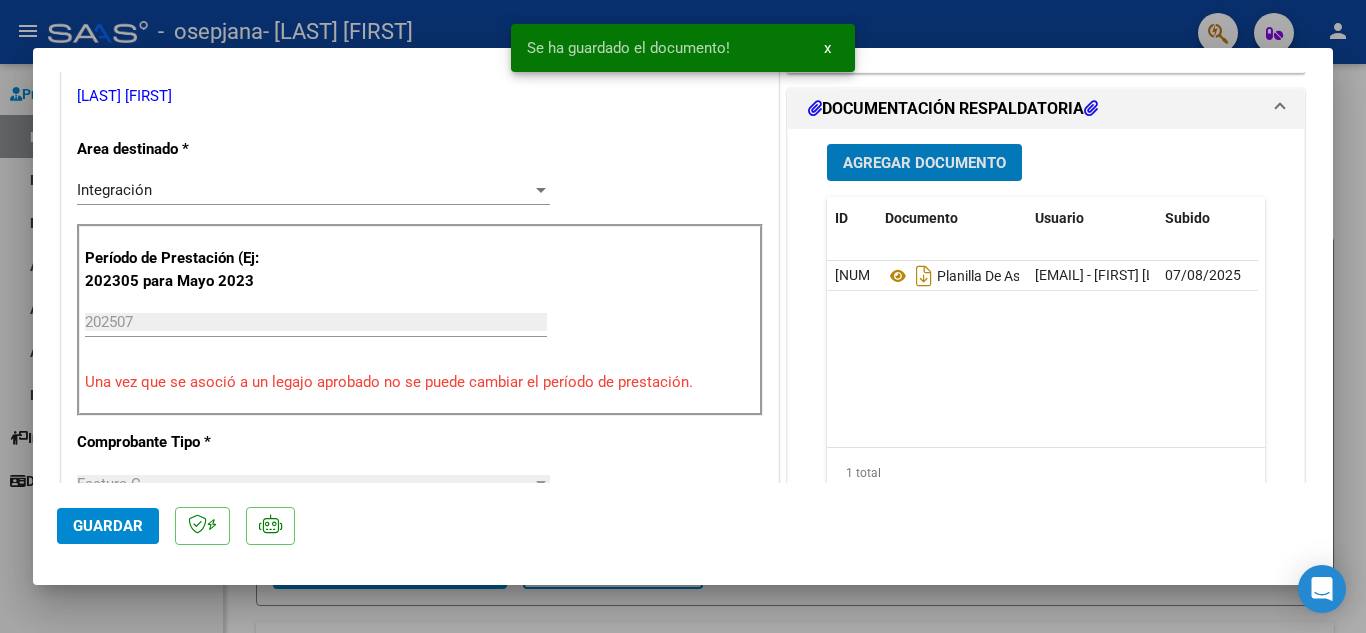 click on "x" at bounding box center [827, 48] 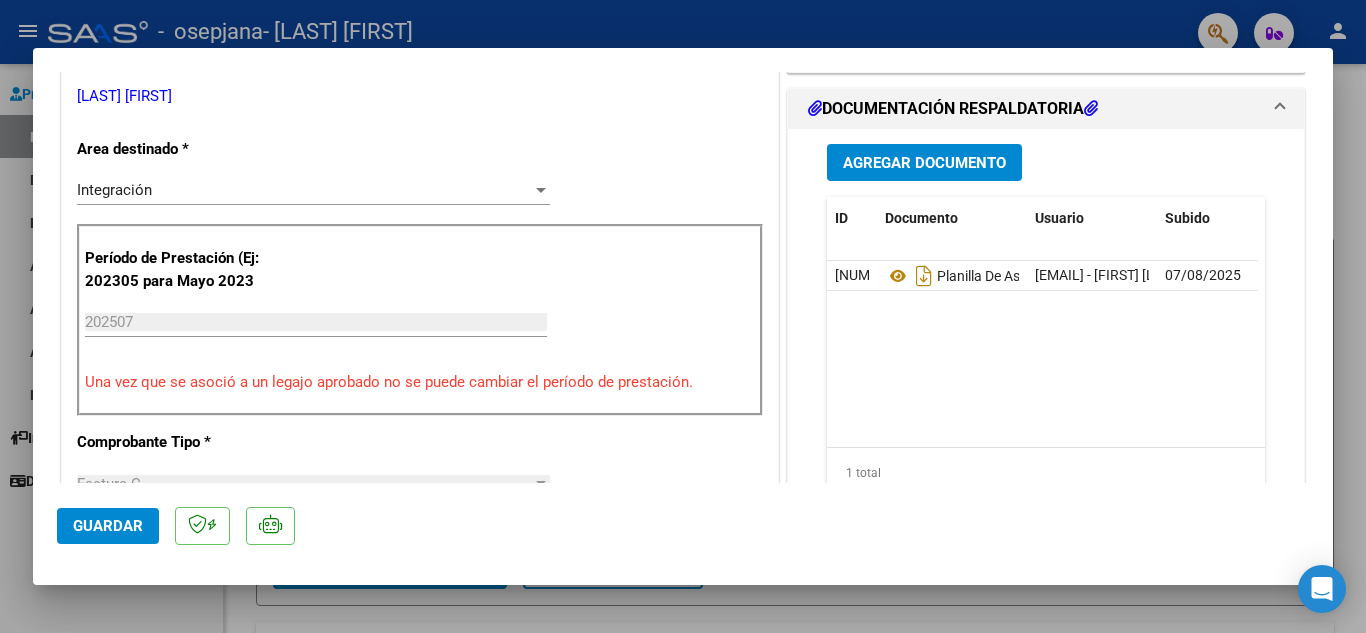 click at bounding box center (683, 316) 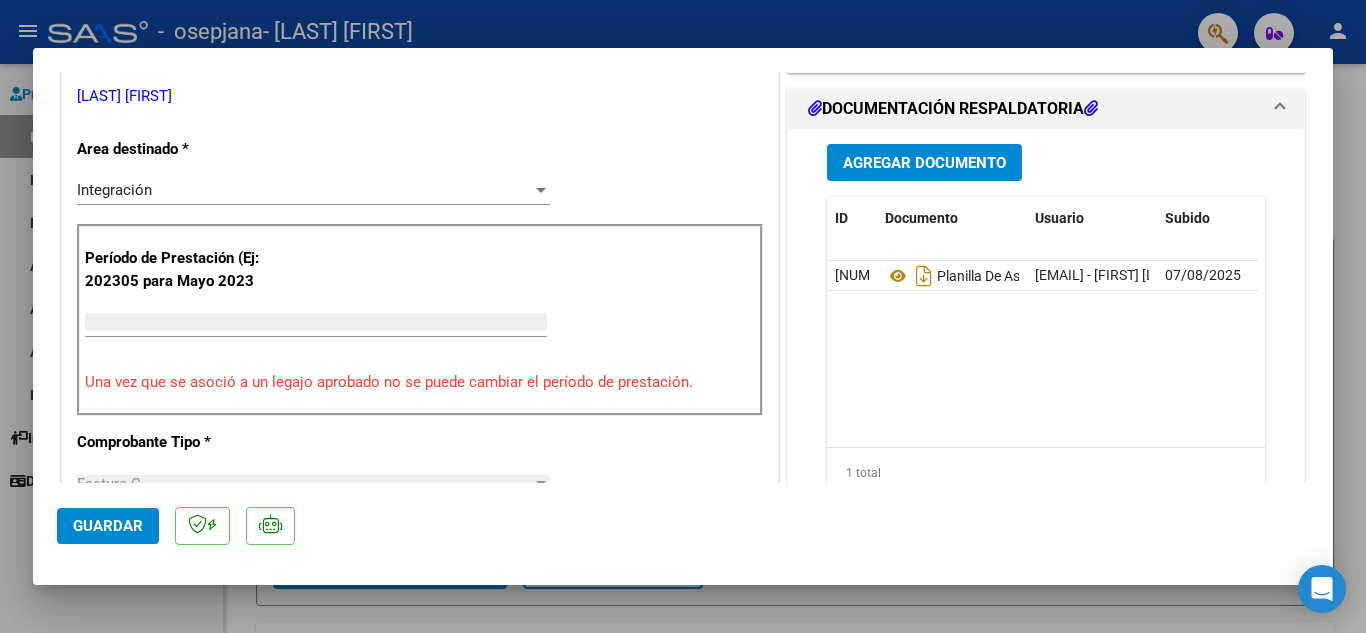 scroll, scrollTop: 358, scrollLeft: 0, axis: vertical 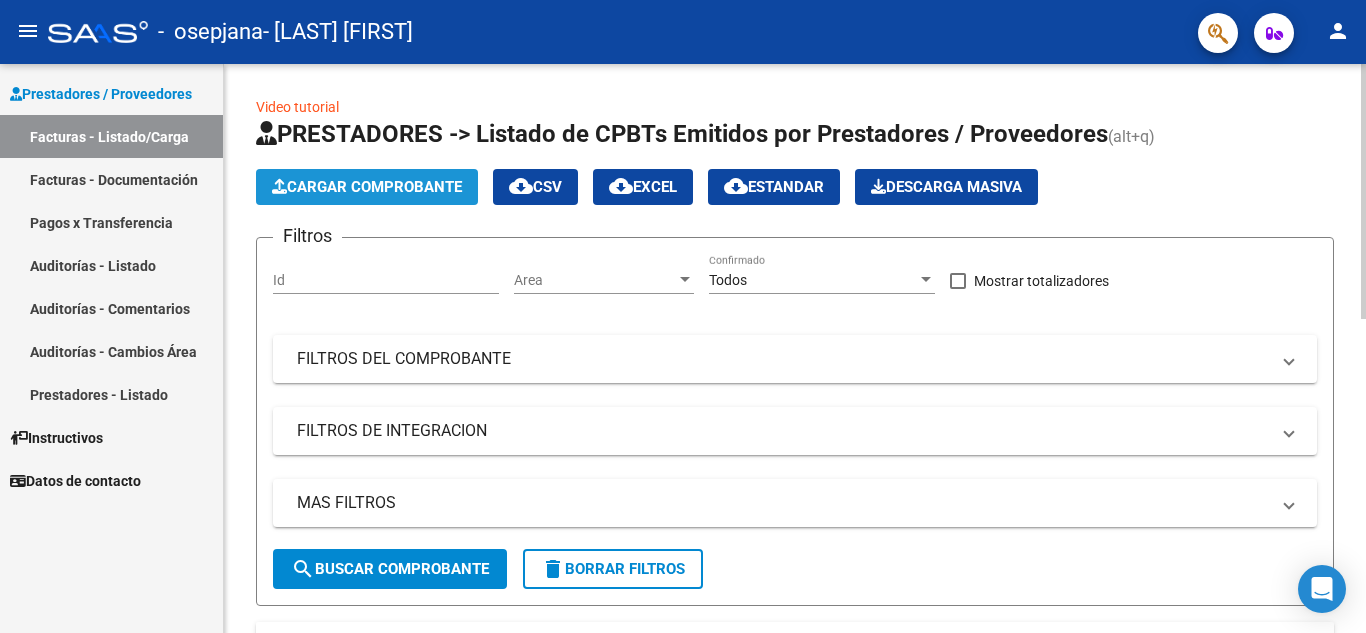 click on "Cargar Comprobante" 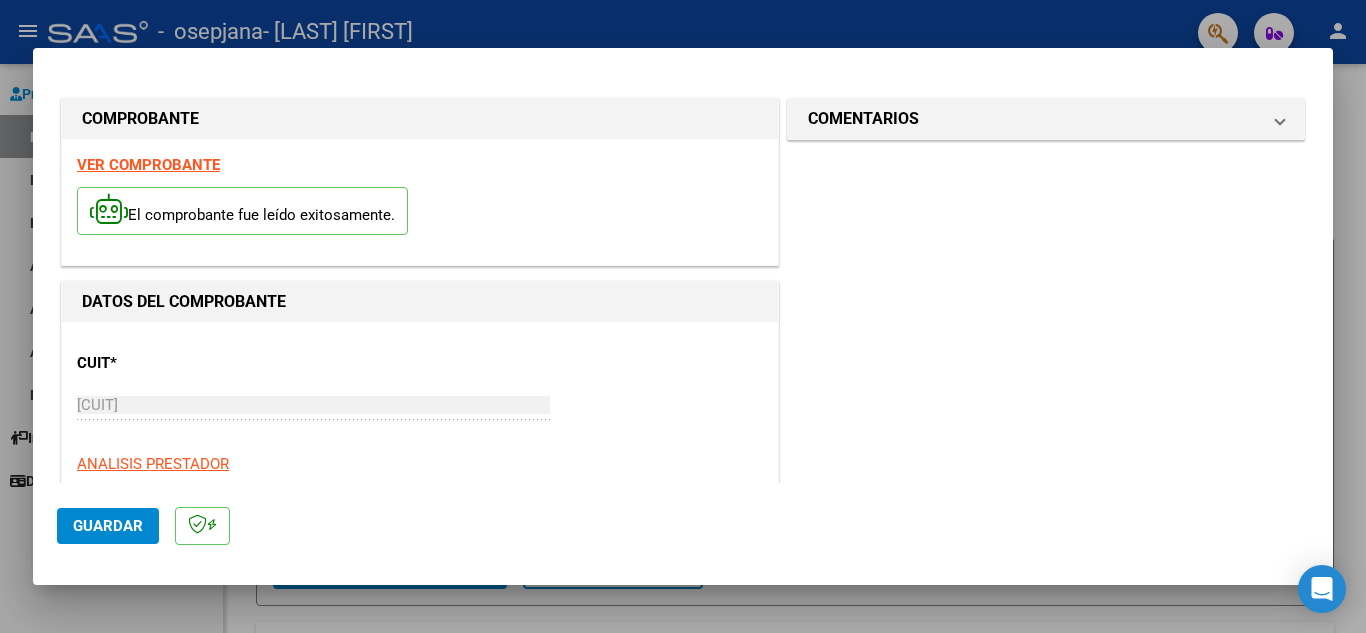 click on "Guardar" 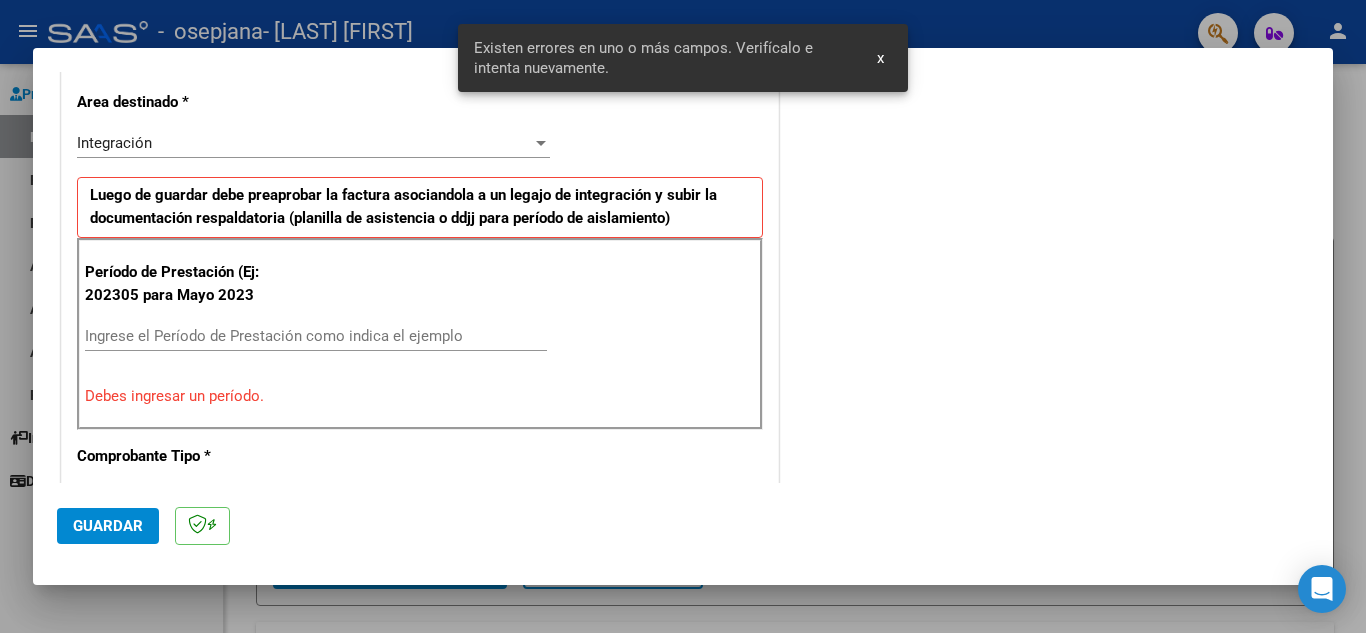 scroll, scrollTop: 453, scrollLeft: 0, axis: vertical 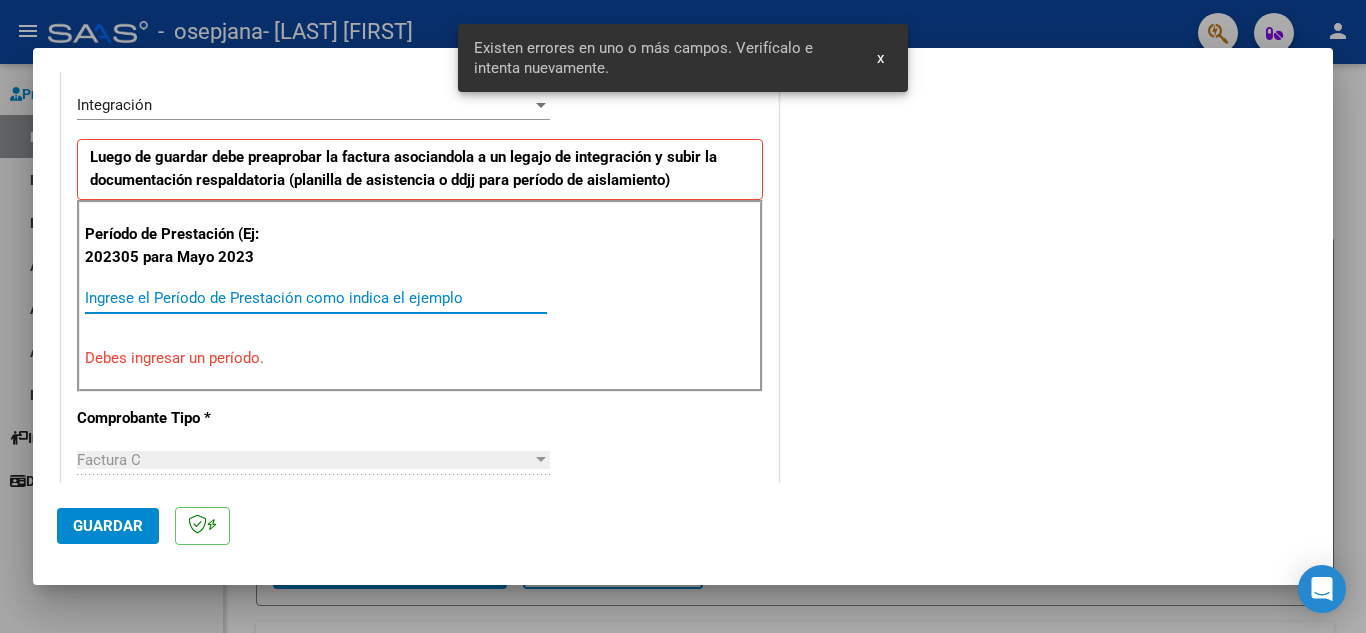 click on "Ingrese el Período de Prestación como indica el ejemplo" at bounding box center (316, 298) 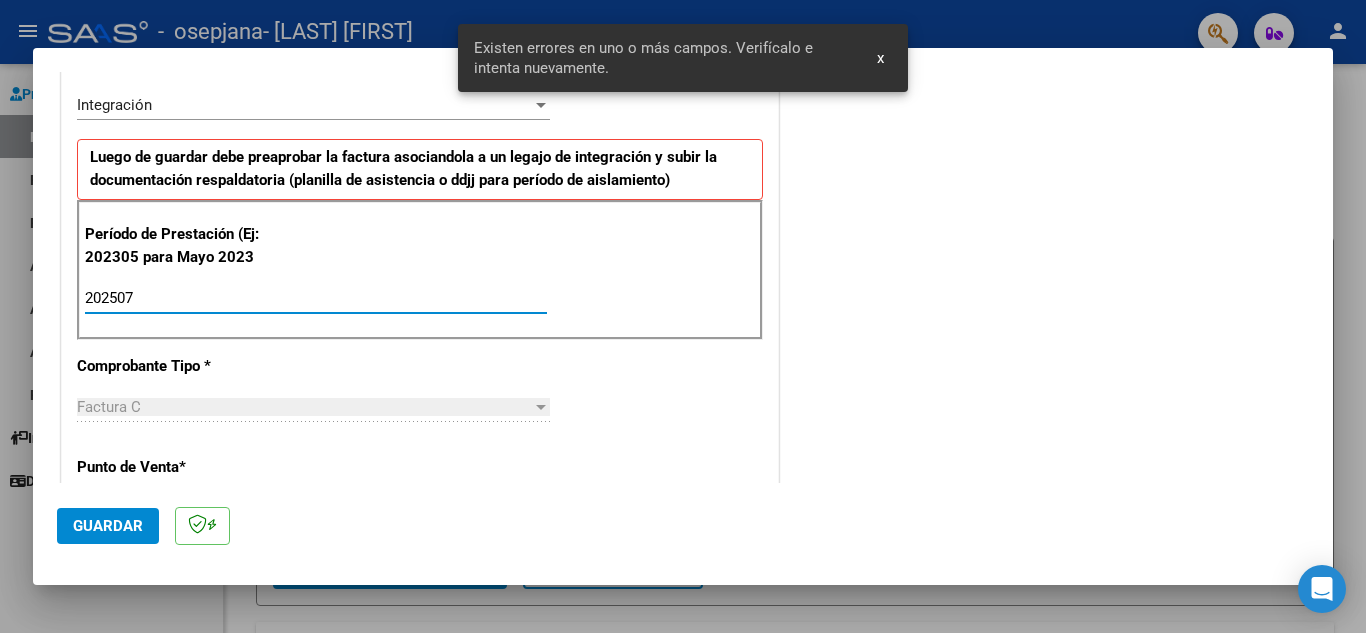 type on "202507" 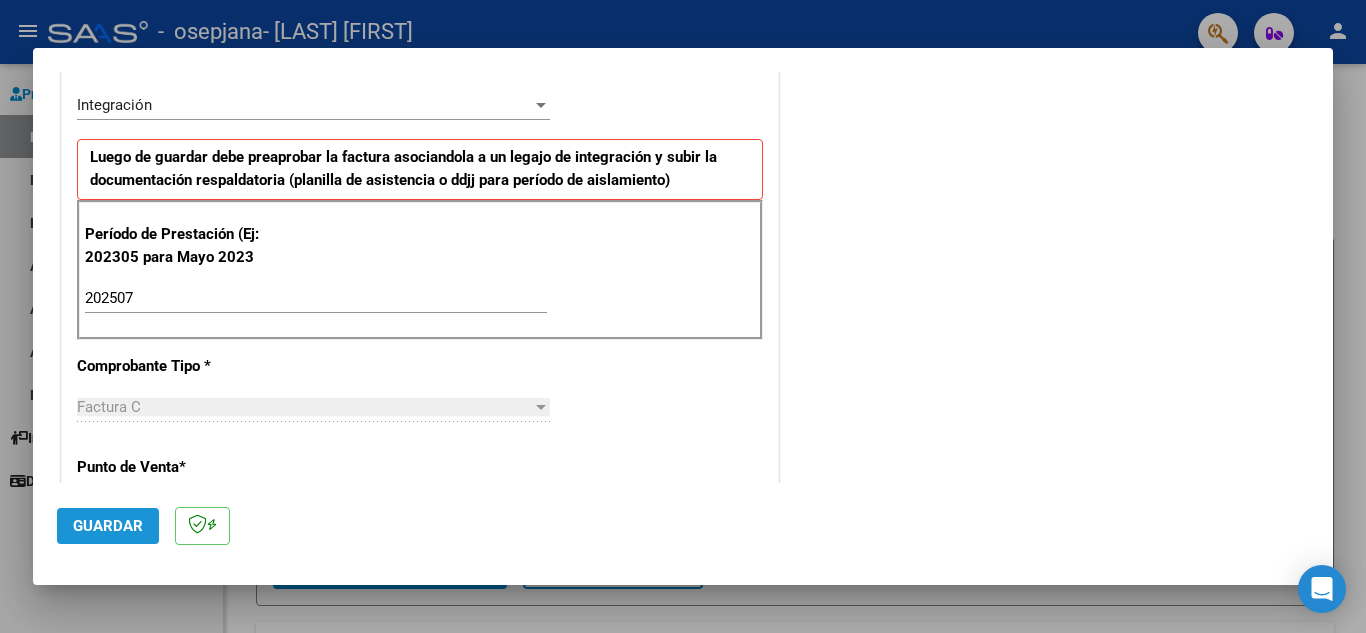click on "Guardar" 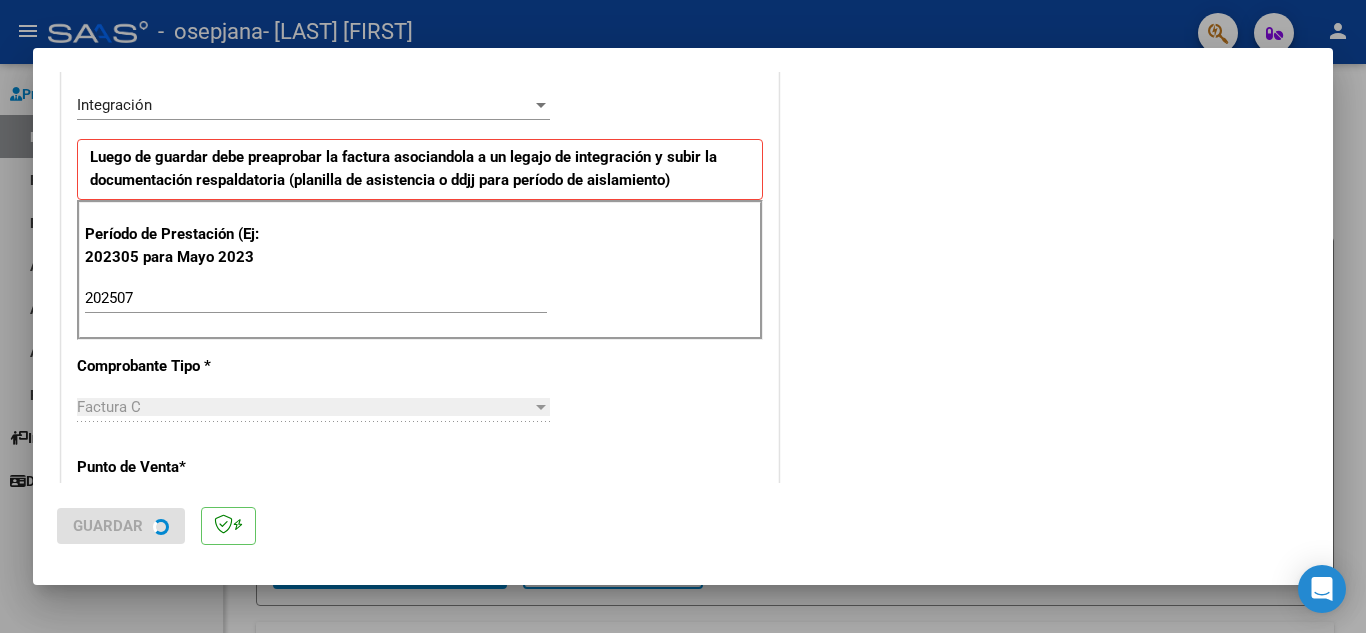 scroll, scrollTop: 0, scrollLeft: 0, axis: both 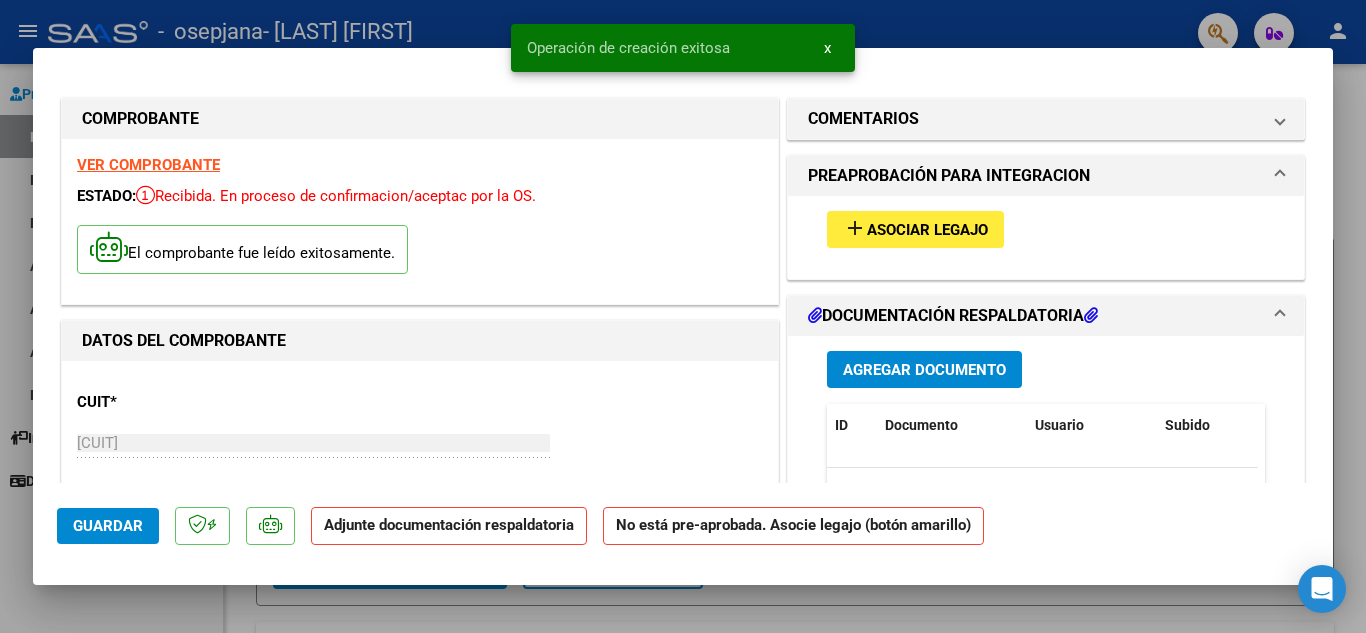 click on "Asociar Legajo" at bounding box center (927, 230) 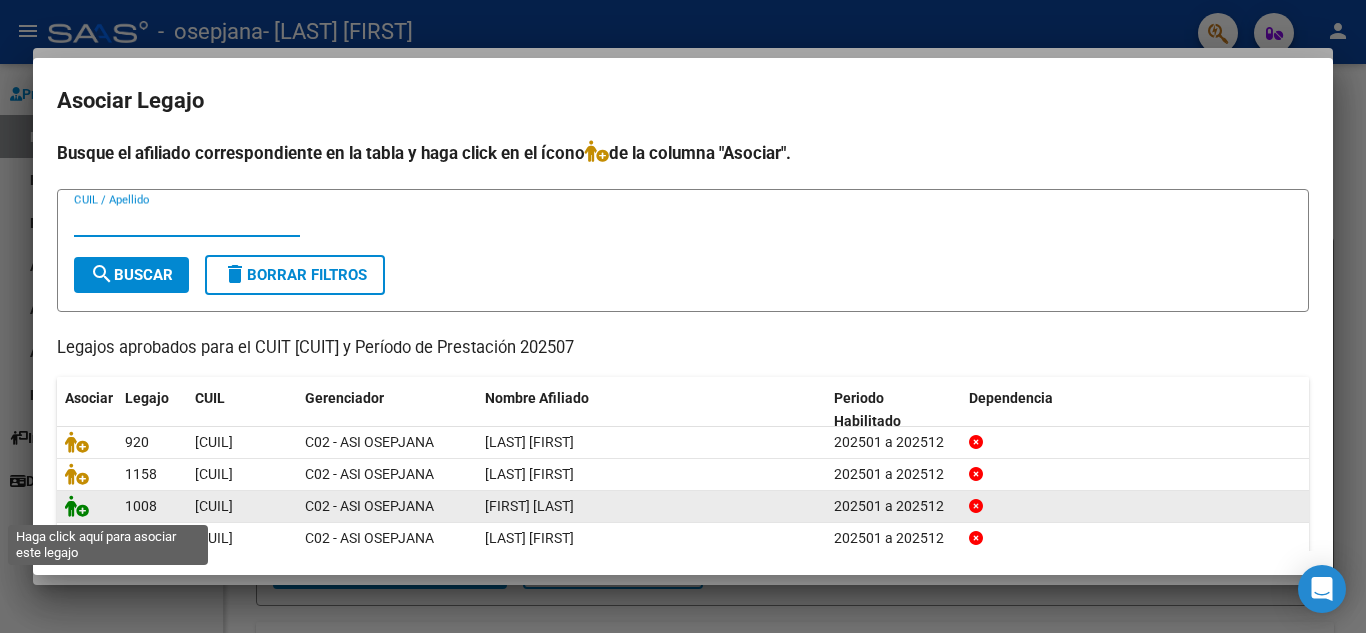 click 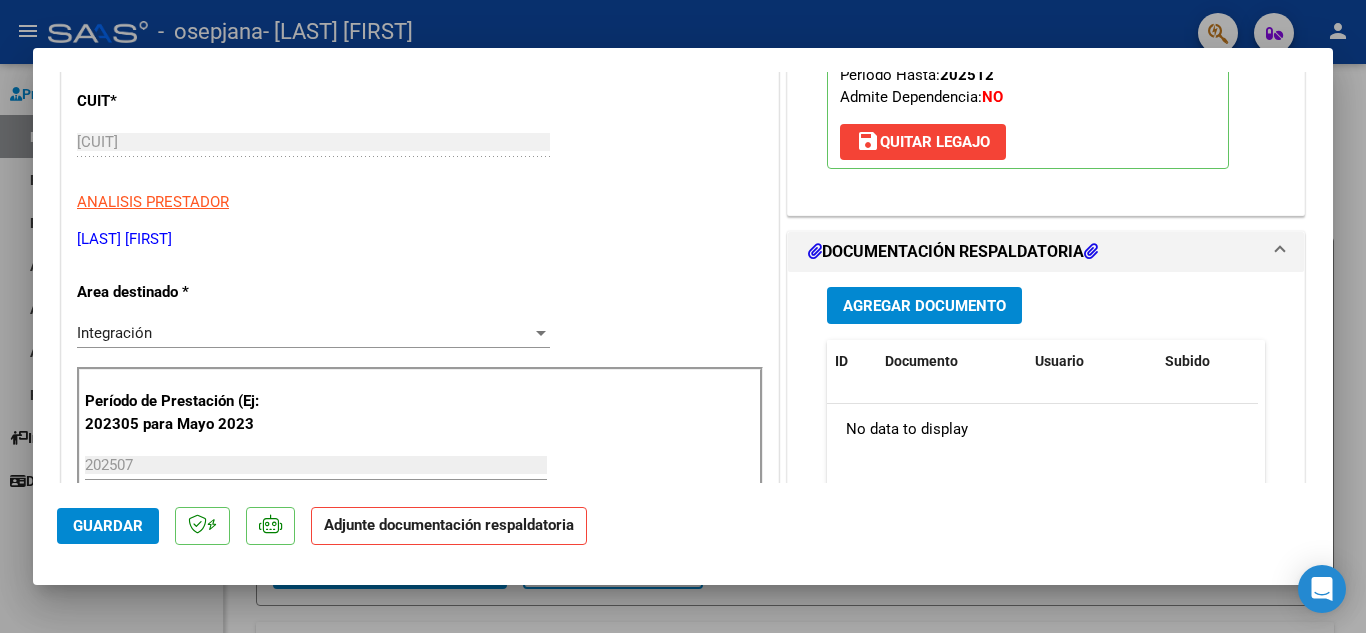scroll, scrollTop: 477, scrollLeft: 0, axis: vertical 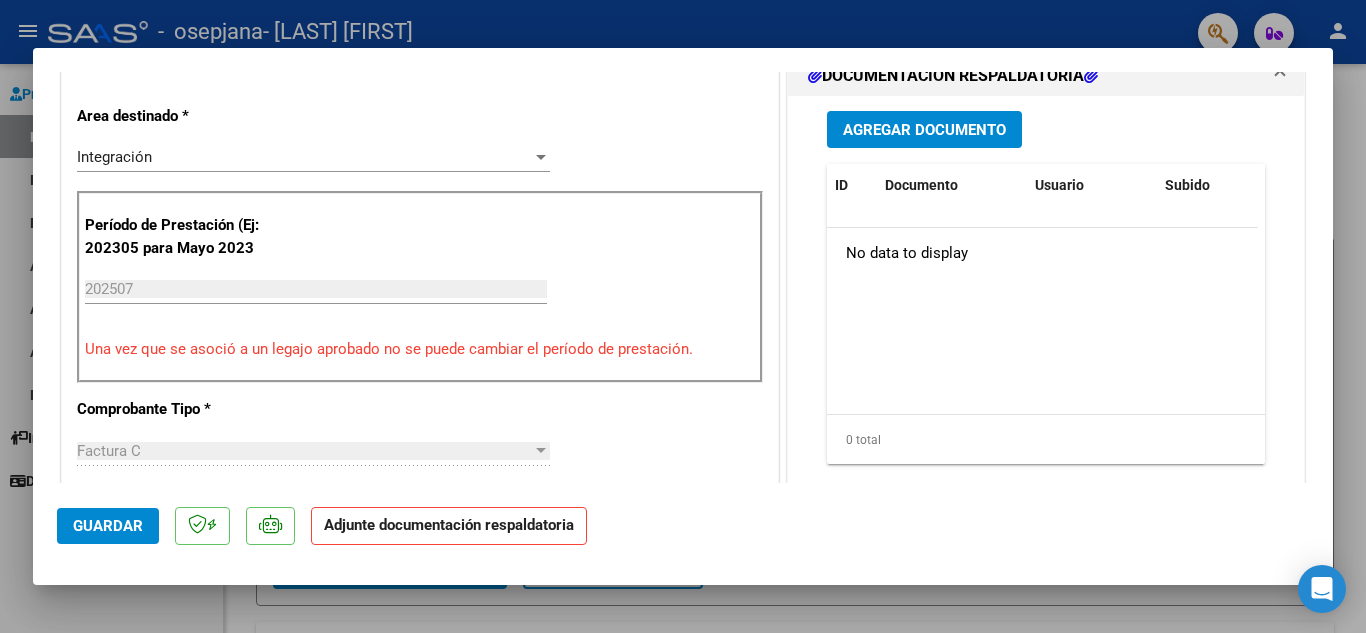 click on "Agregar Documento" at bounding box center (924, 130) 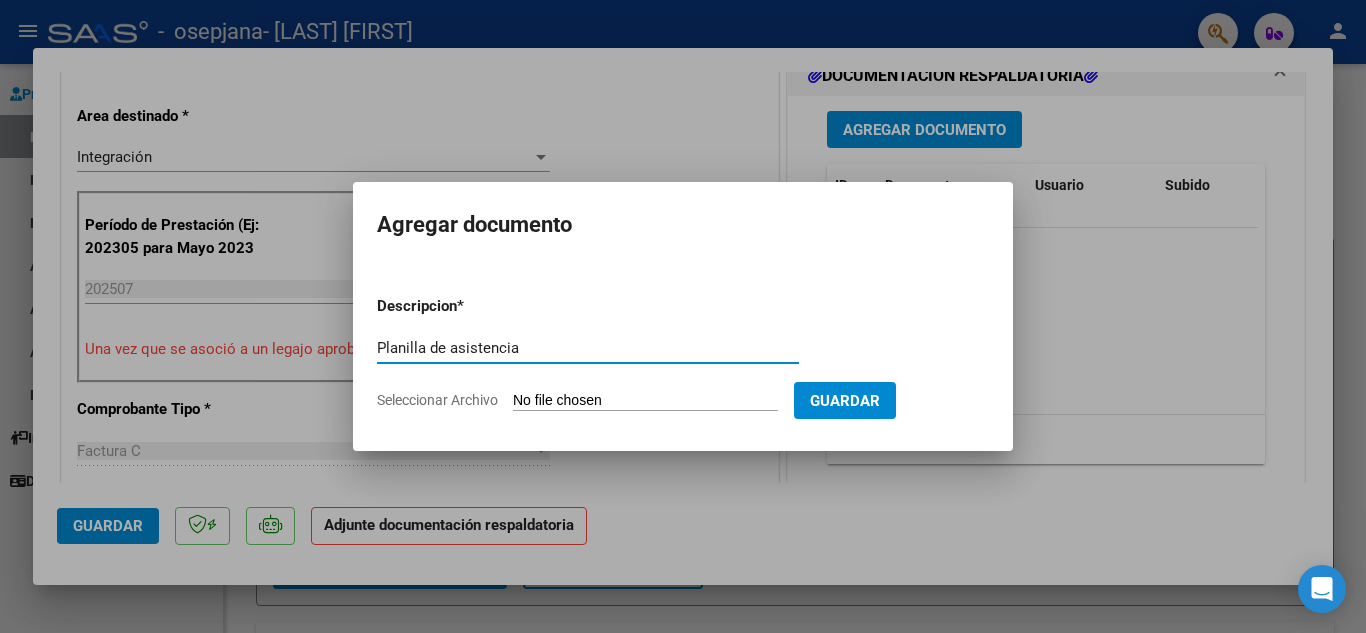 type on "Planilla de asistencia" 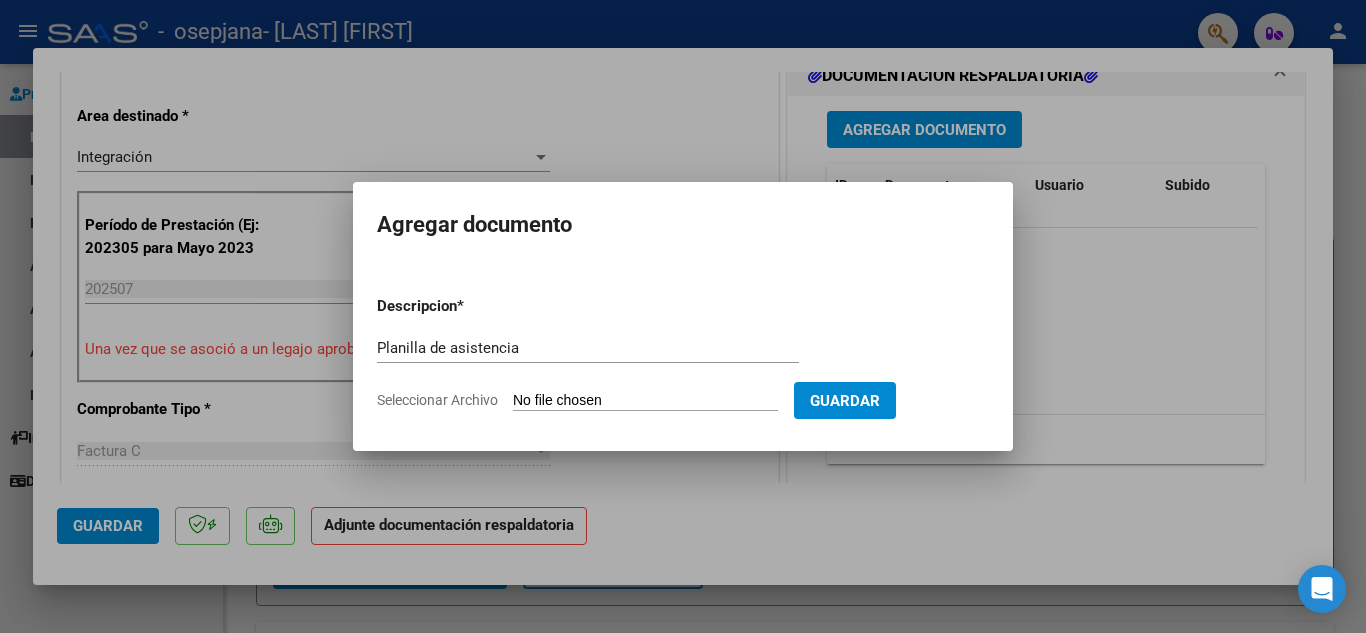 type on "C:\fakepath\[FIRST] [LAST].Psicología.Planilla de asistencia.JULIO 2025.pdf" 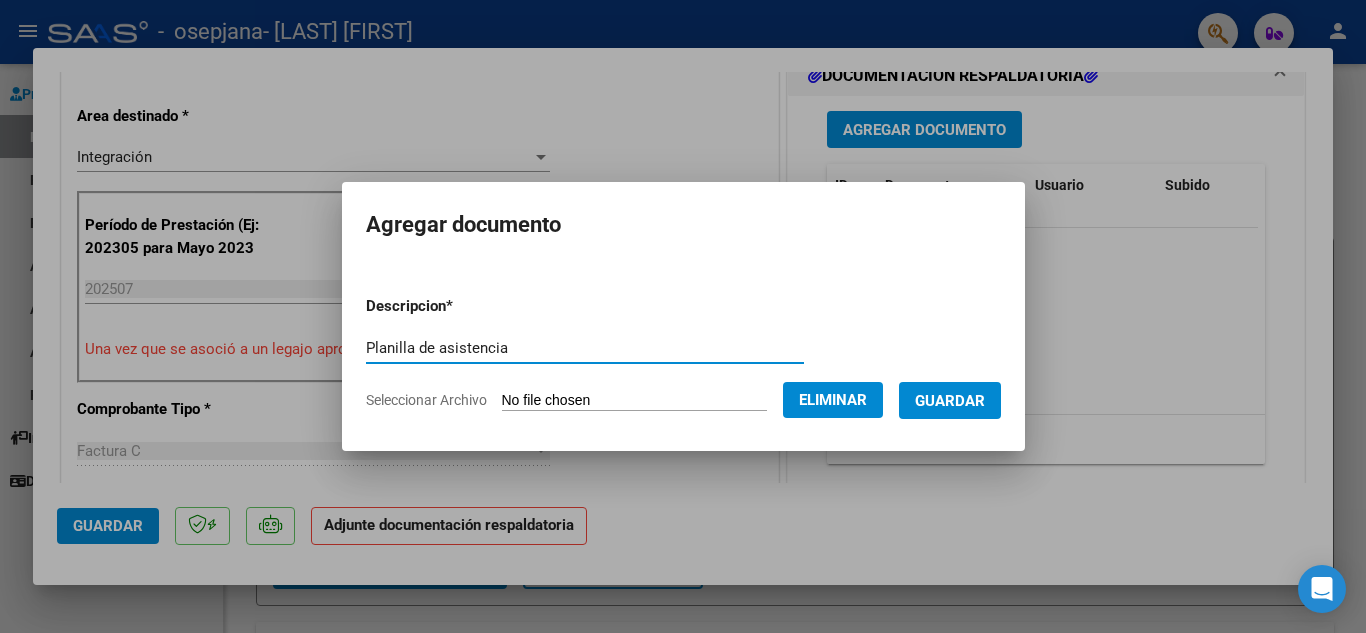 click on "Guardar" at bounding box center (950, 401) 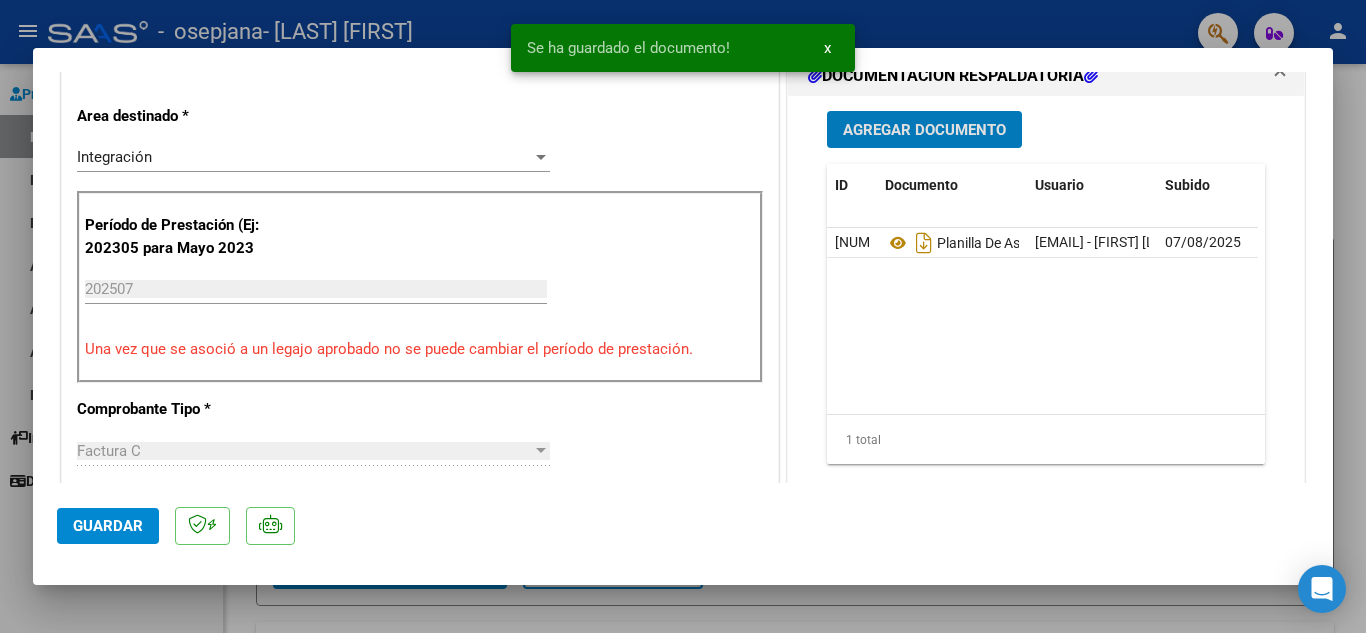 click on "x" at bounding box center (827, 48) 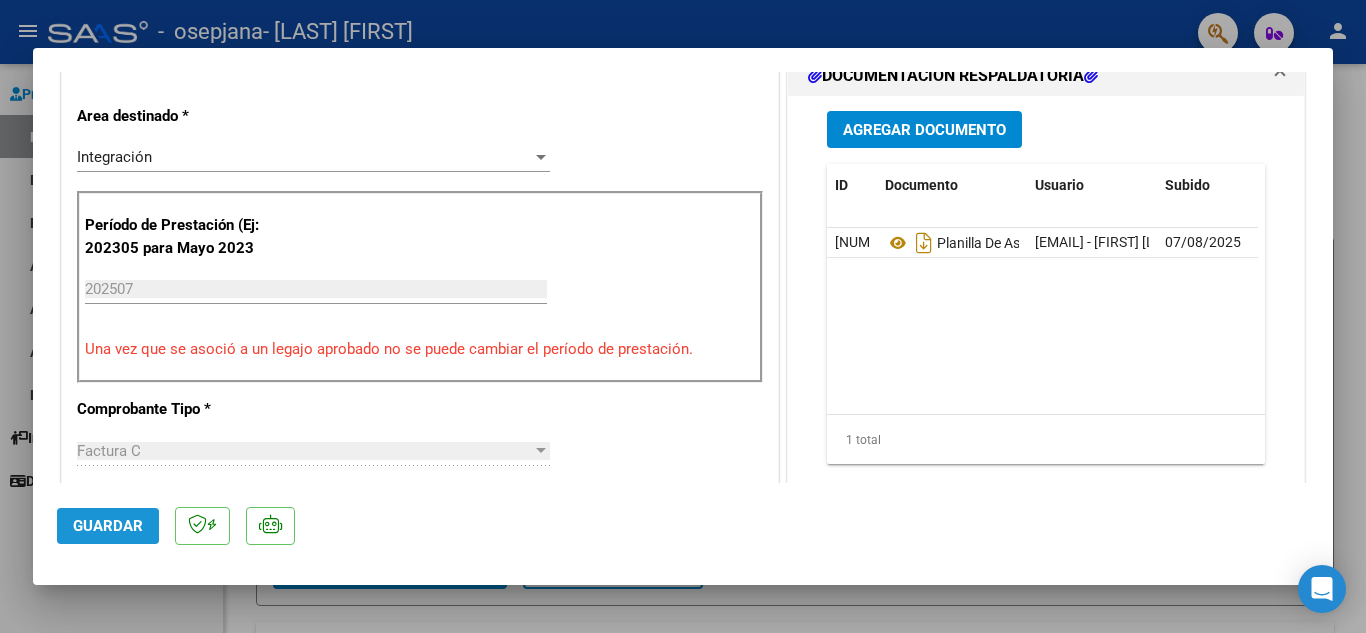 click on "Guardar" 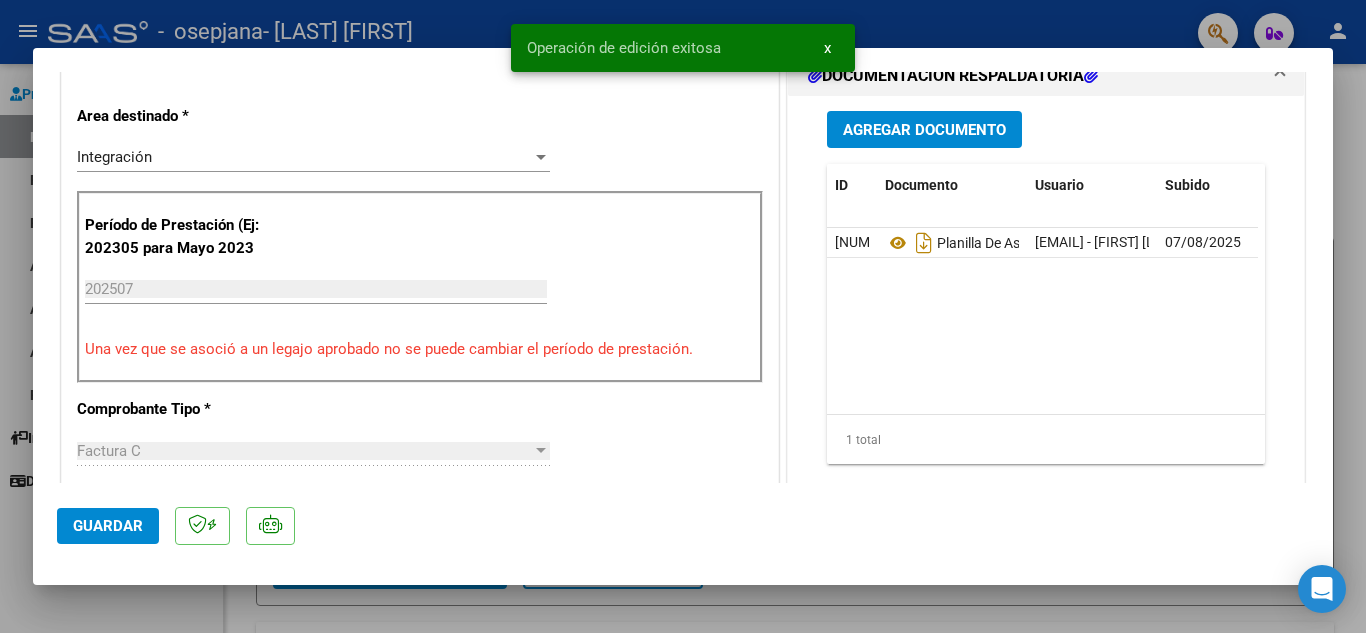 click on "x" at bounding box center [827, 48] 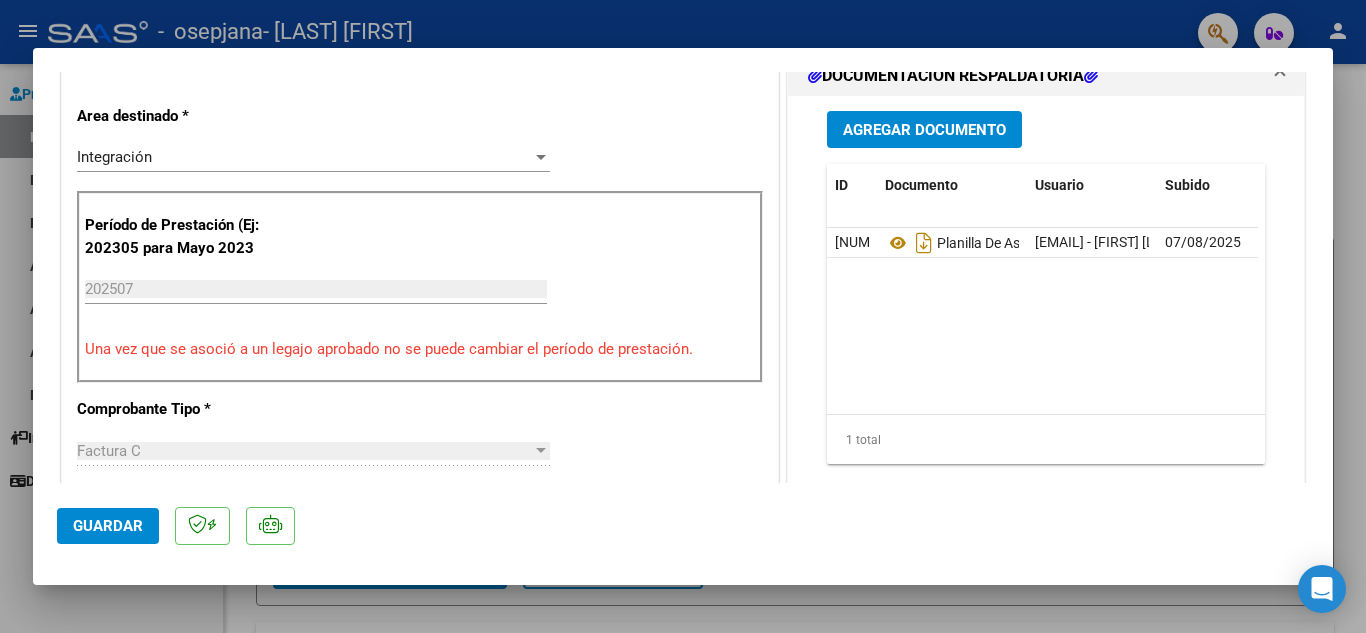 click at bounding box center (683, 316) 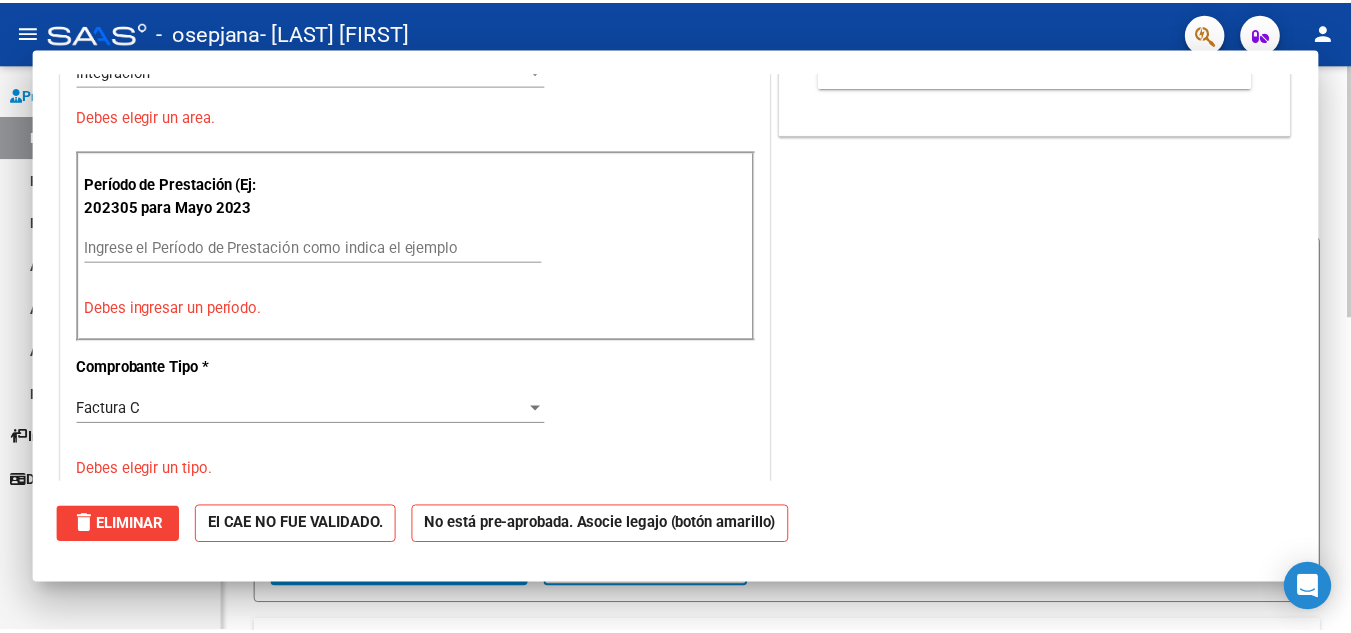 scroll, scrollTop: 391, scrollLeft: 0, axis: vertical 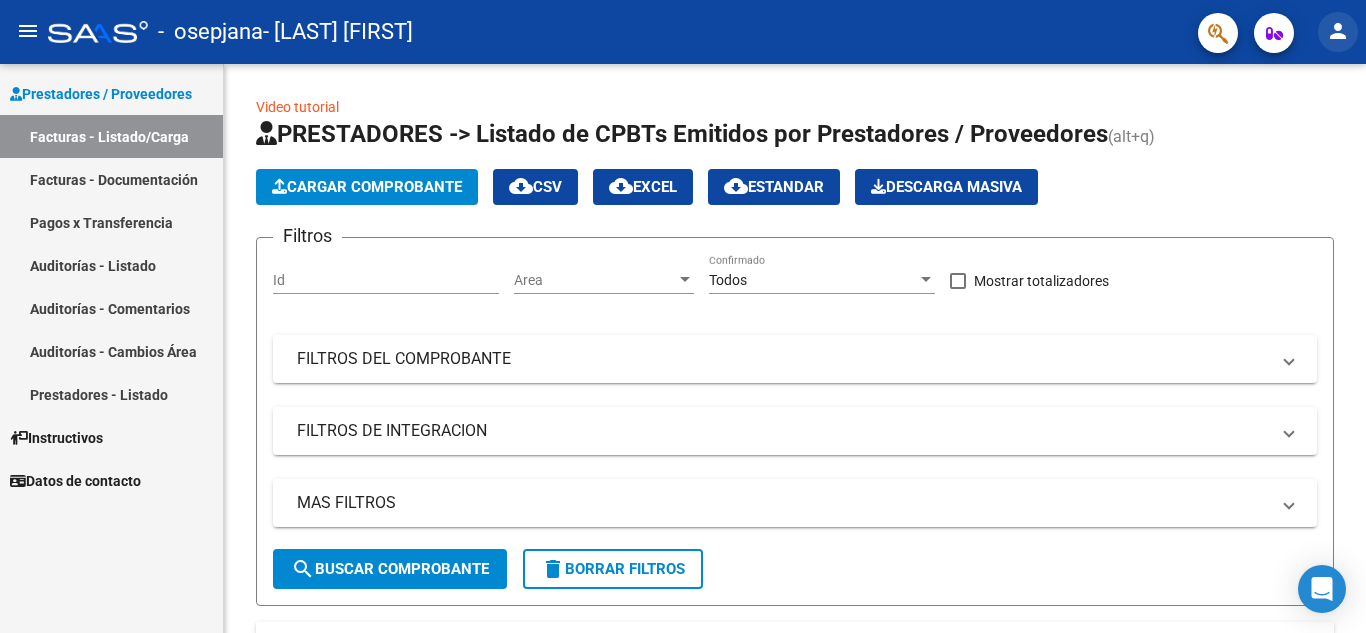 click on "person" 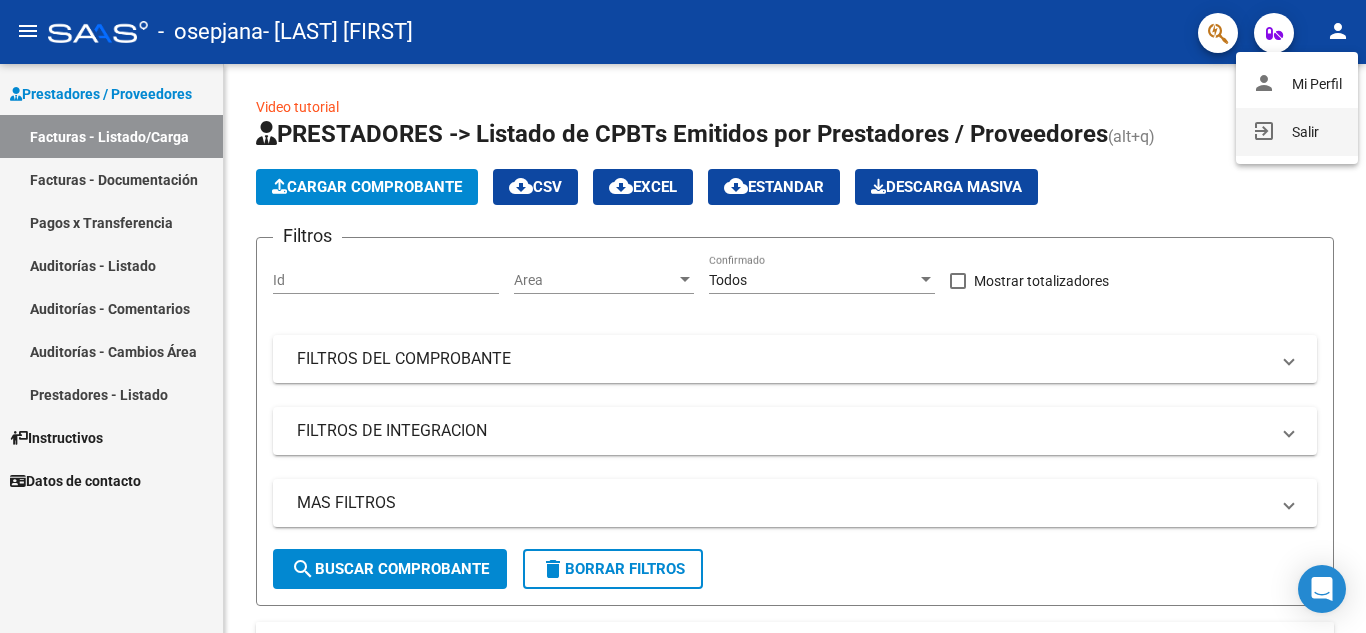 click on "exit_to_app  Salir" at bounding box center [1297, 132] 